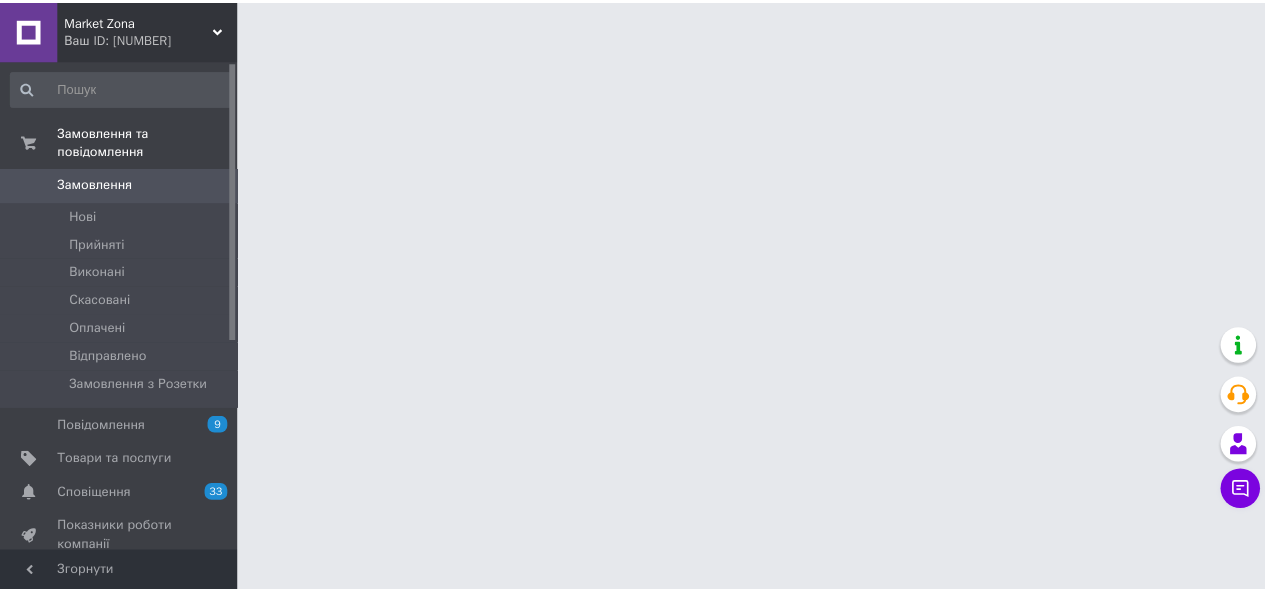 scroll, scrollTop: 0, scrollLeft: 0, axis: both 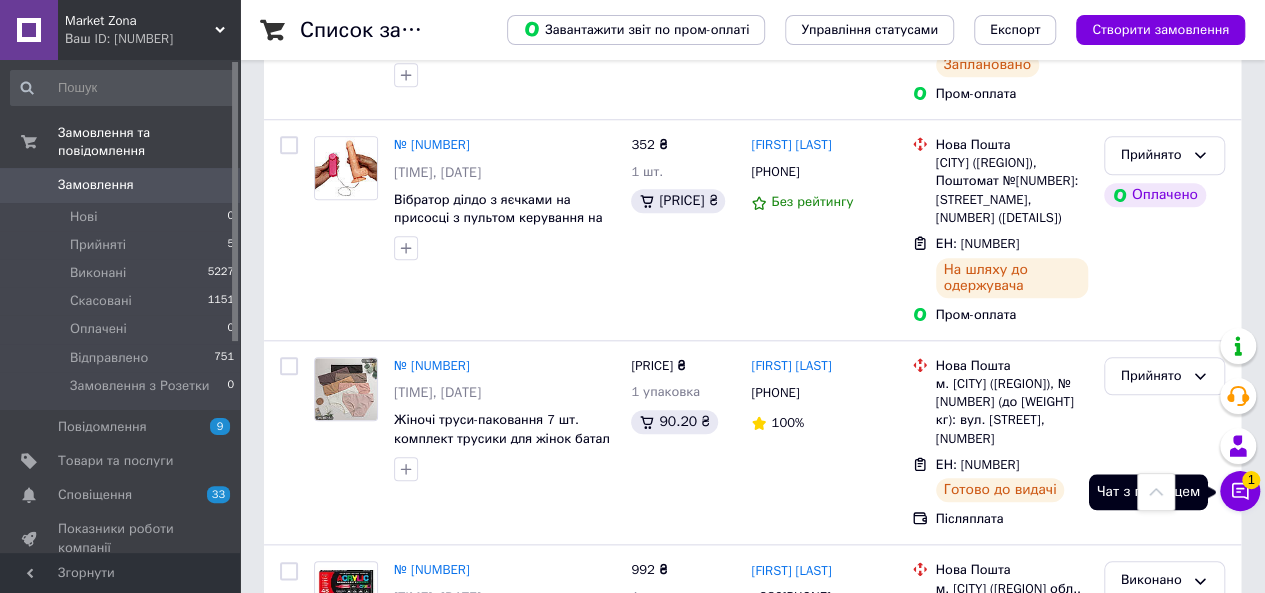 click 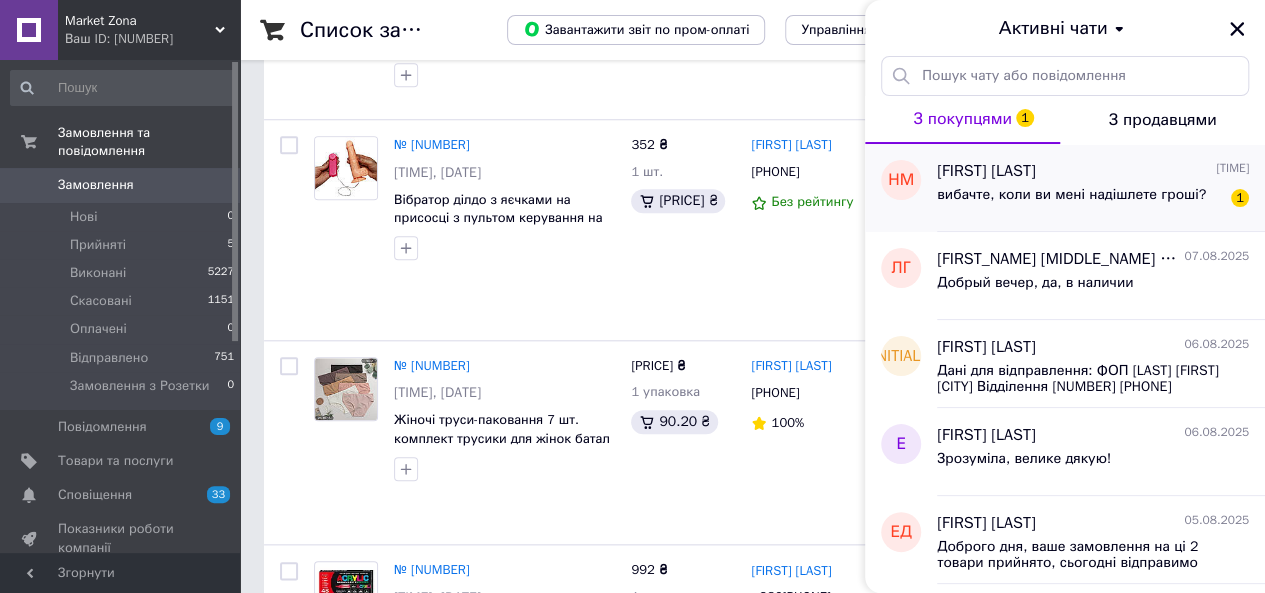 click on "вибачте, коли ви мені надішлете гроші?" at bounding box center [1071, 195] 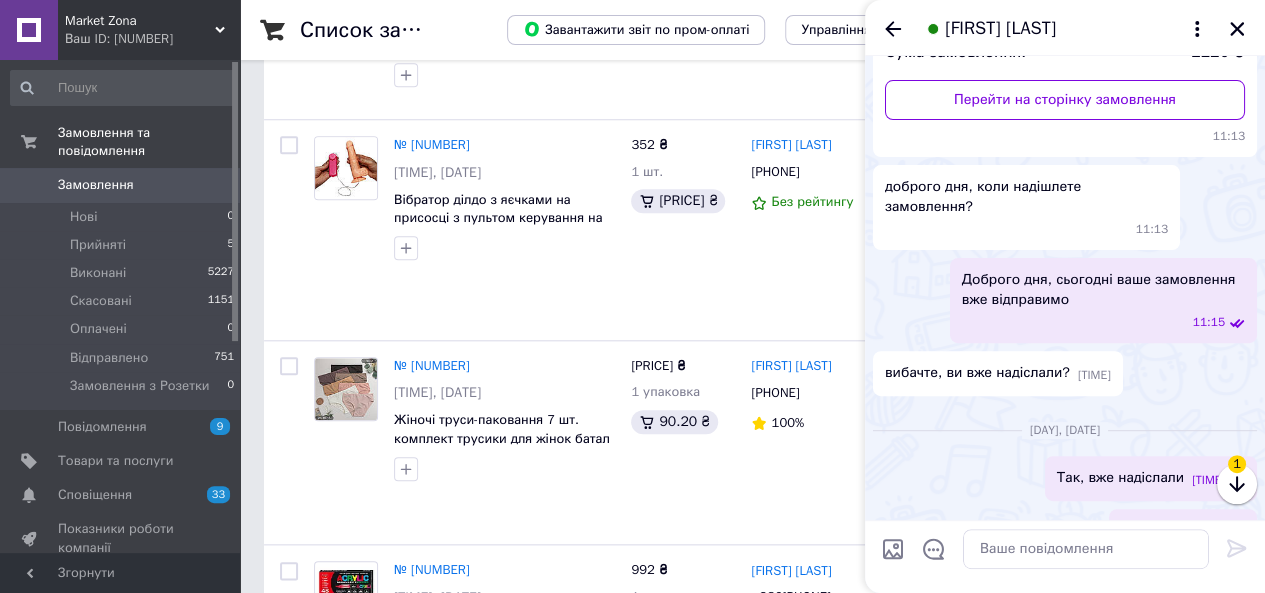 scroll, scrollTop: 209, scrollLeft: 0, axis: vertical 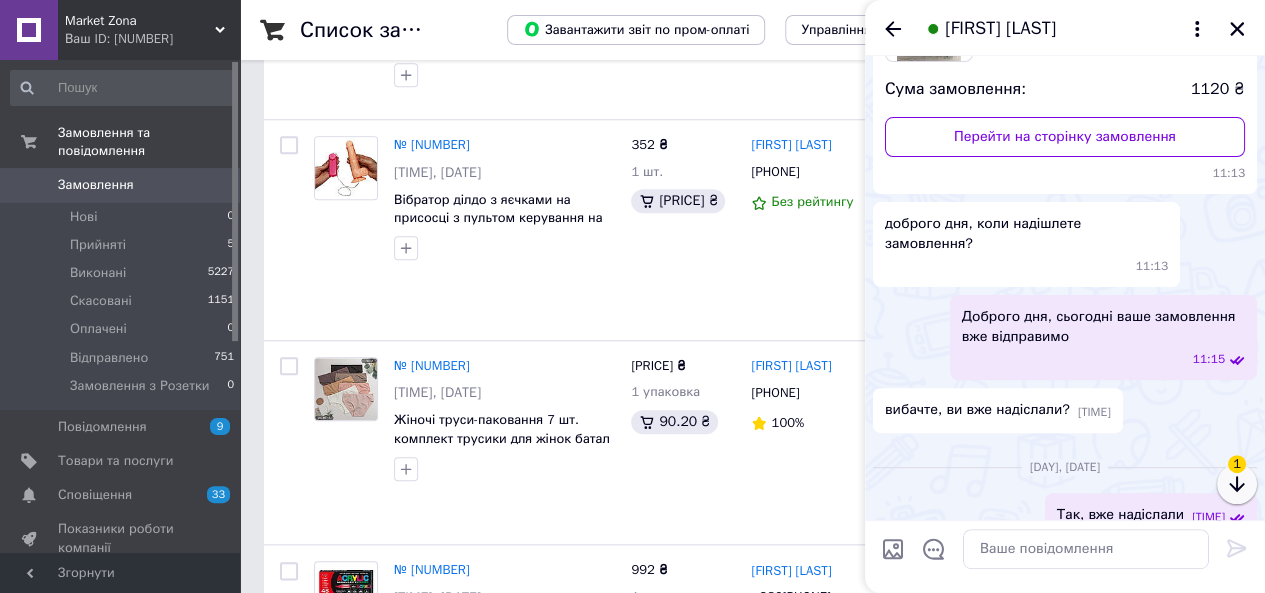 click 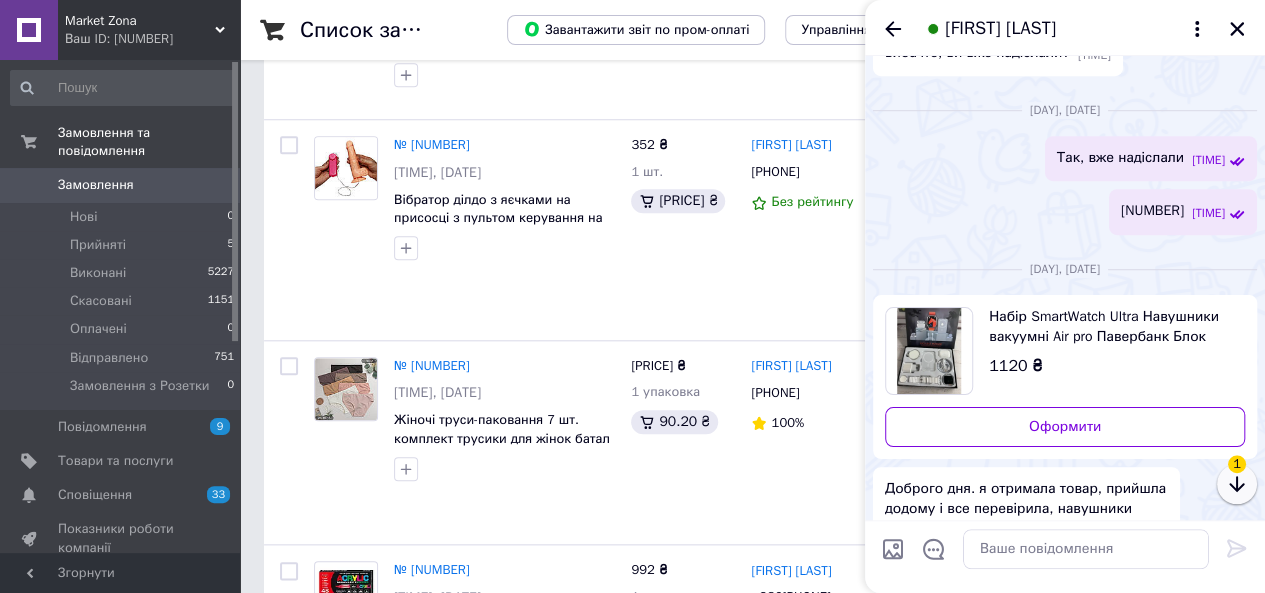 click 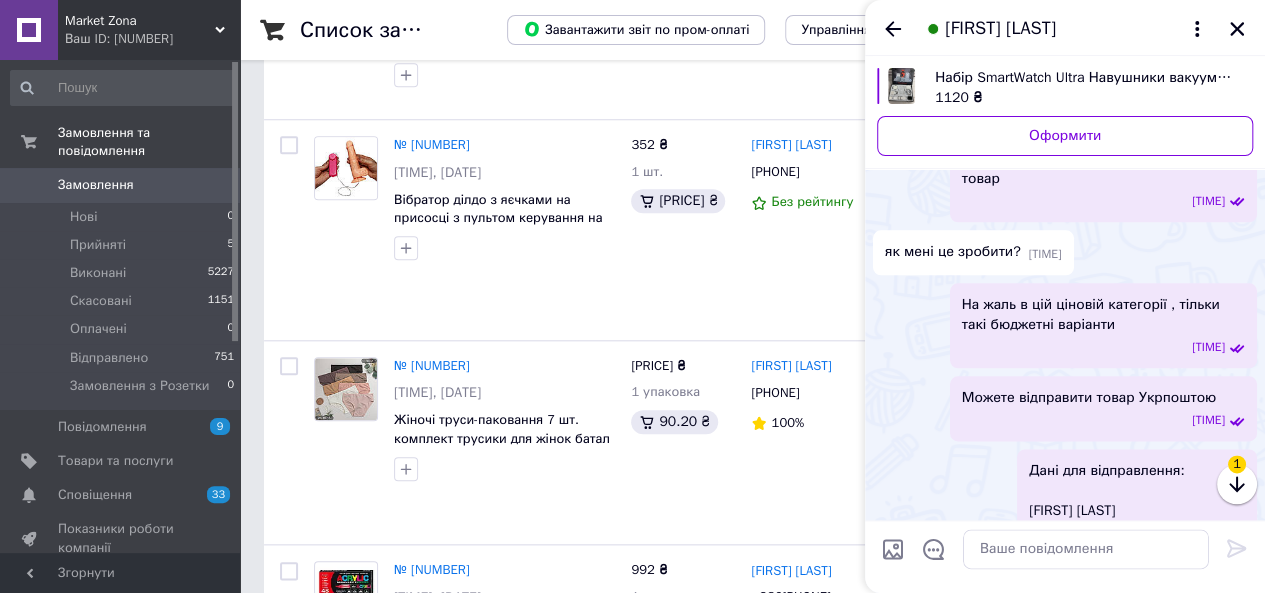 scroll, scrollTop: 3673, scrollLeft: 0, axis: vertical 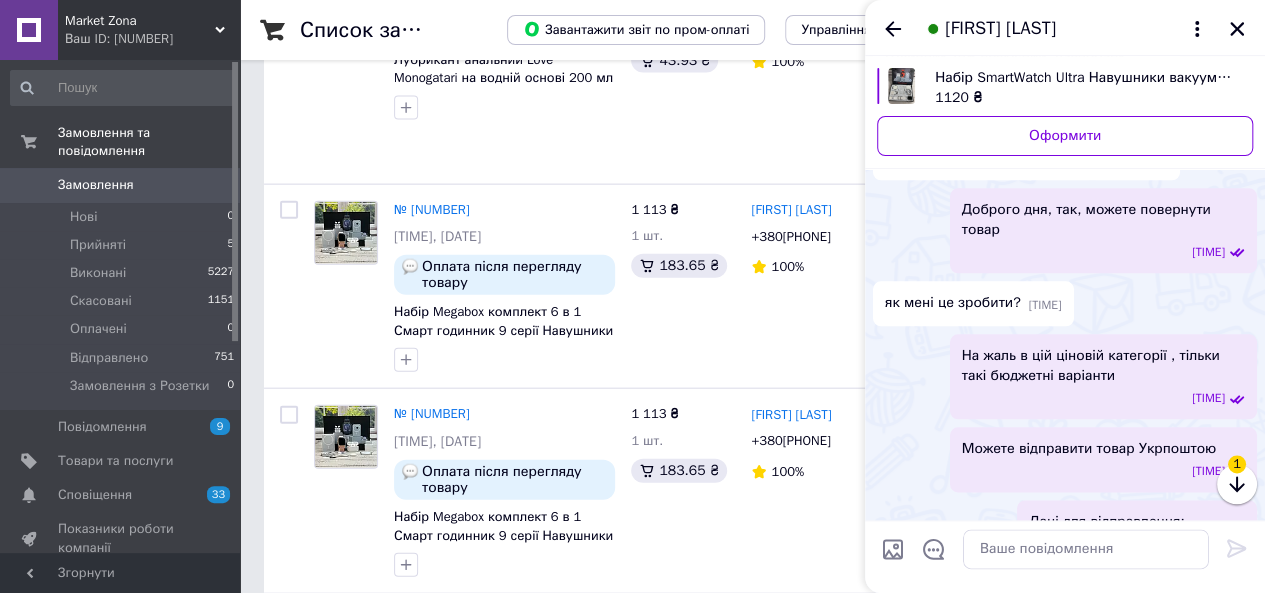 click on "На жаль в цій ціновій категорії , тільки такі бюджетні варіанти [TIME]" at bounding box center (1065, 376) 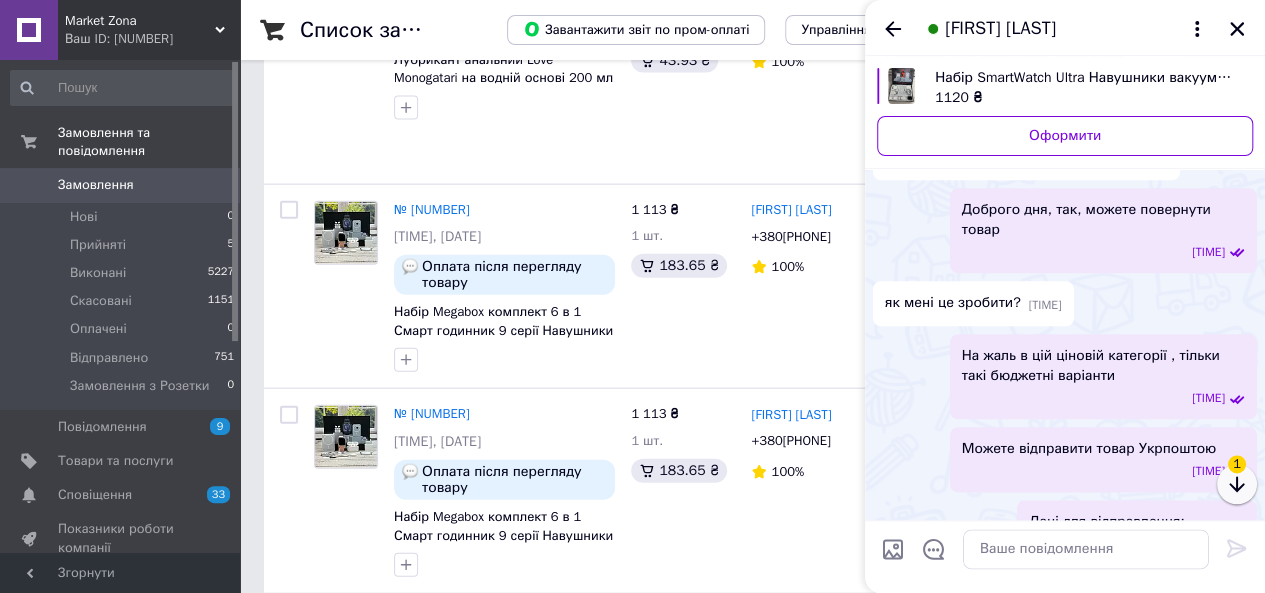 click 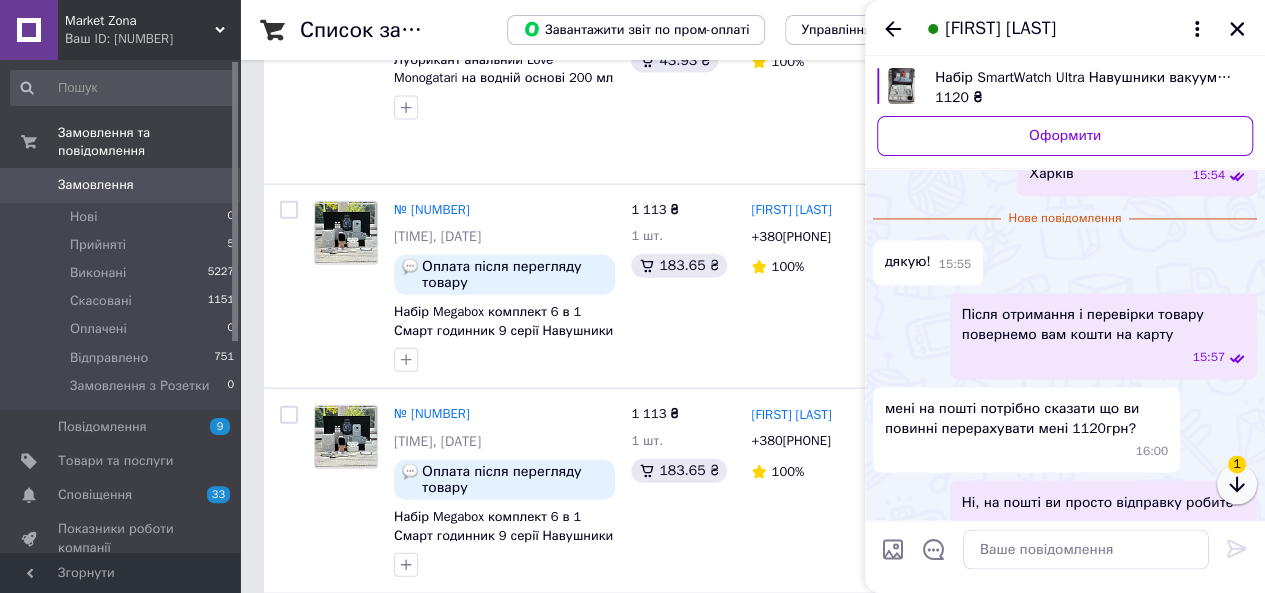 click 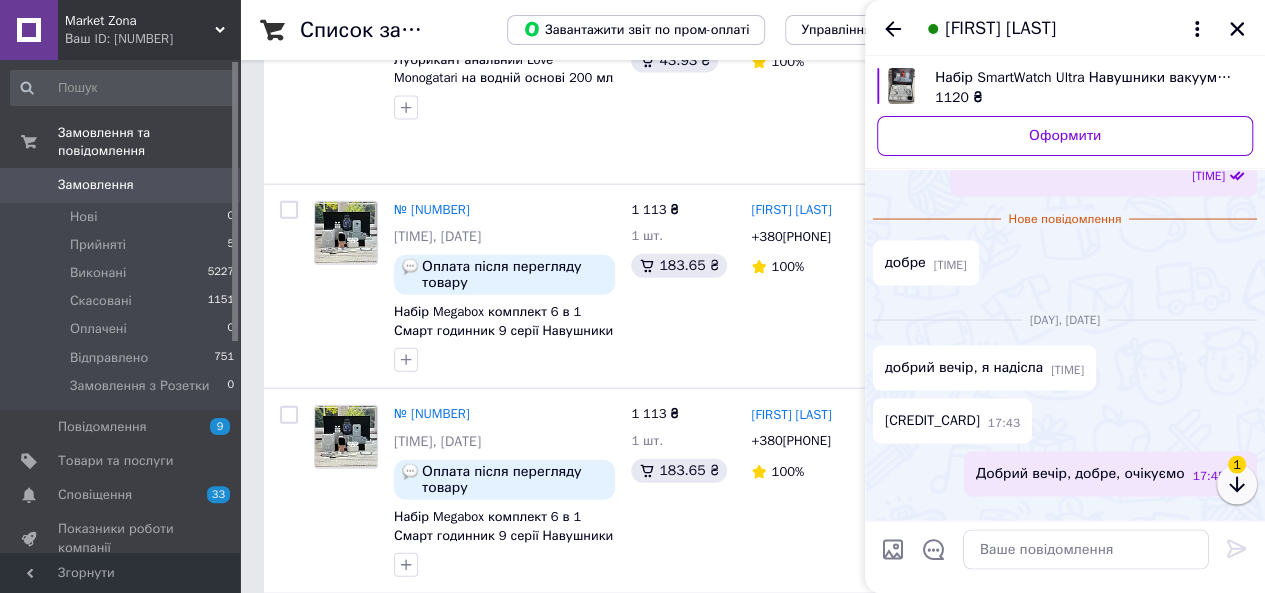 click 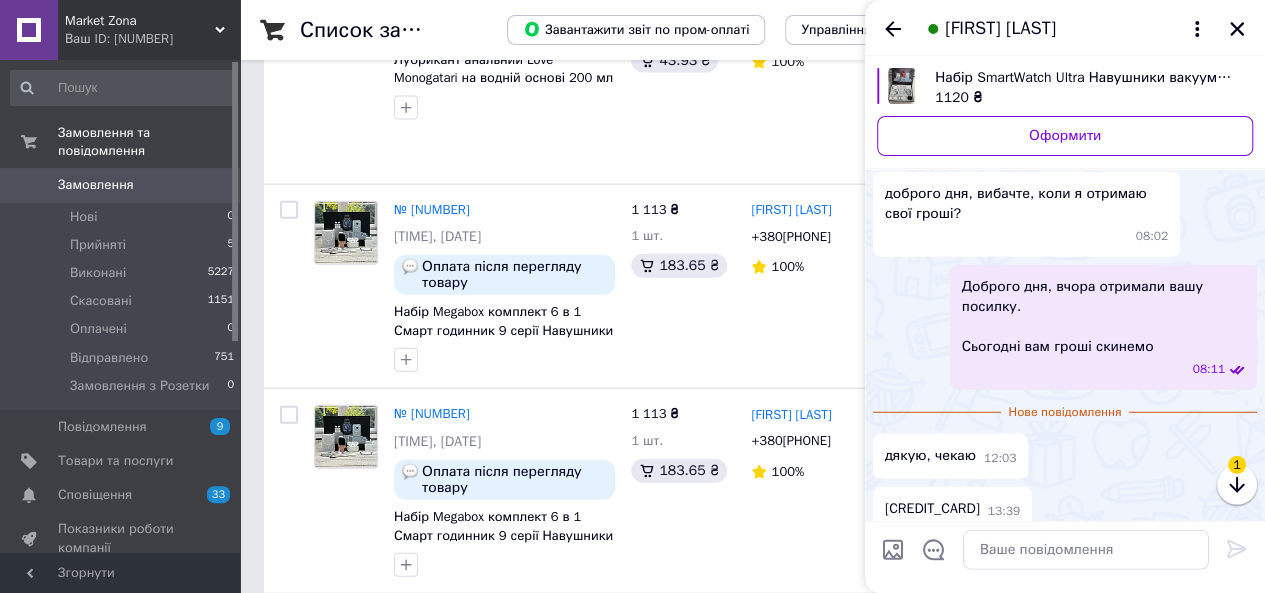 scroll, scrollTop: 2681, scrollLeft: 0, axis: vertical 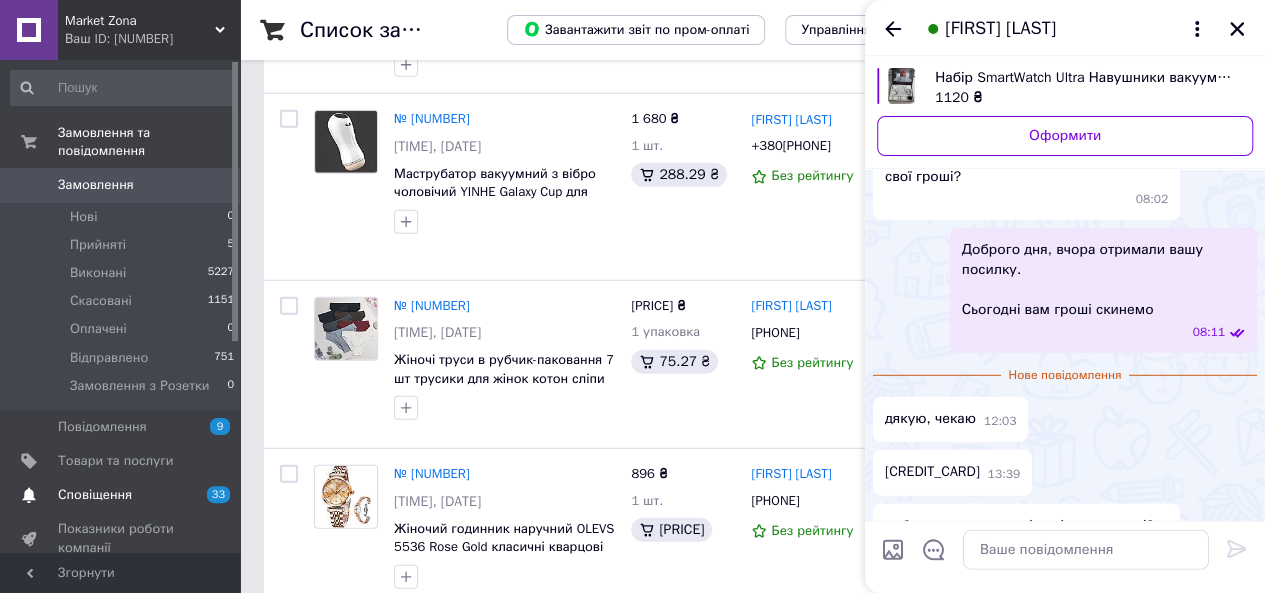click on "Сповіщення" at bounding box center [121, 495] 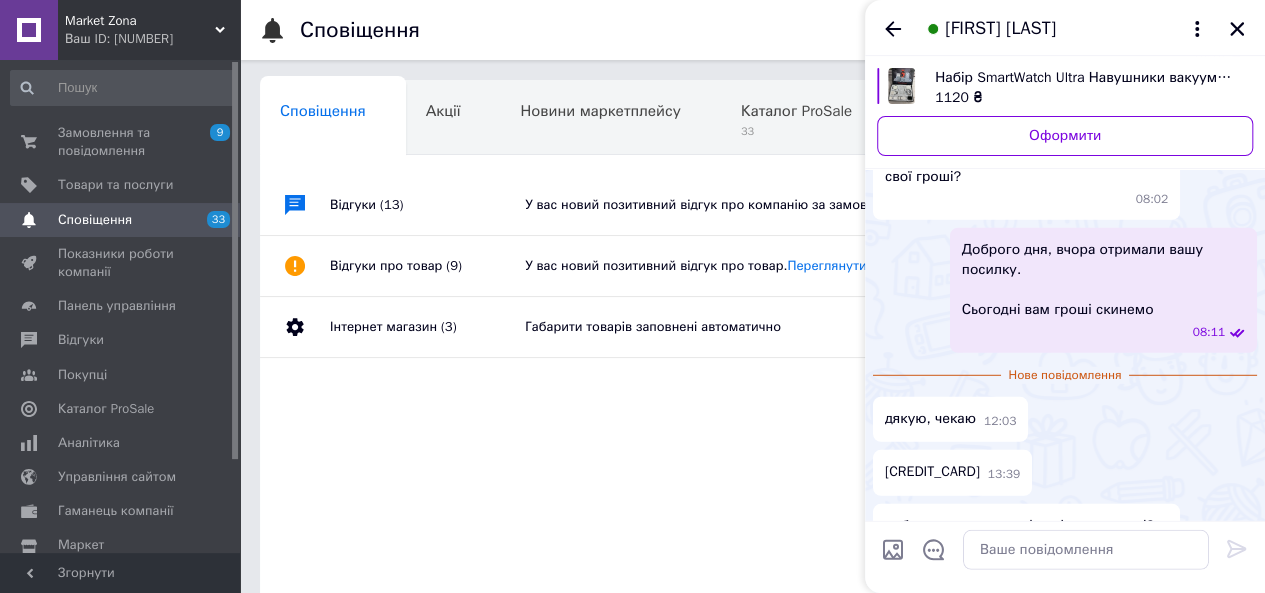 scroll, scrollTop: 0, scrollLeft: 6, axis: horizontal 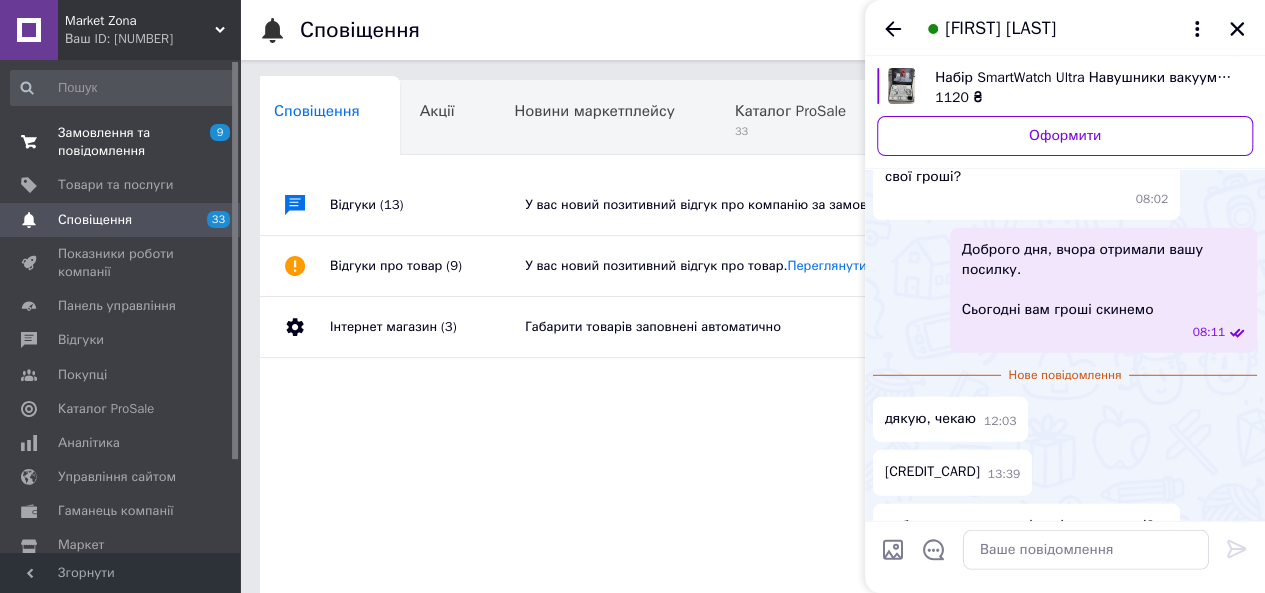 click on "Замовлення та повідомлення" at bounding box center [121, 142] 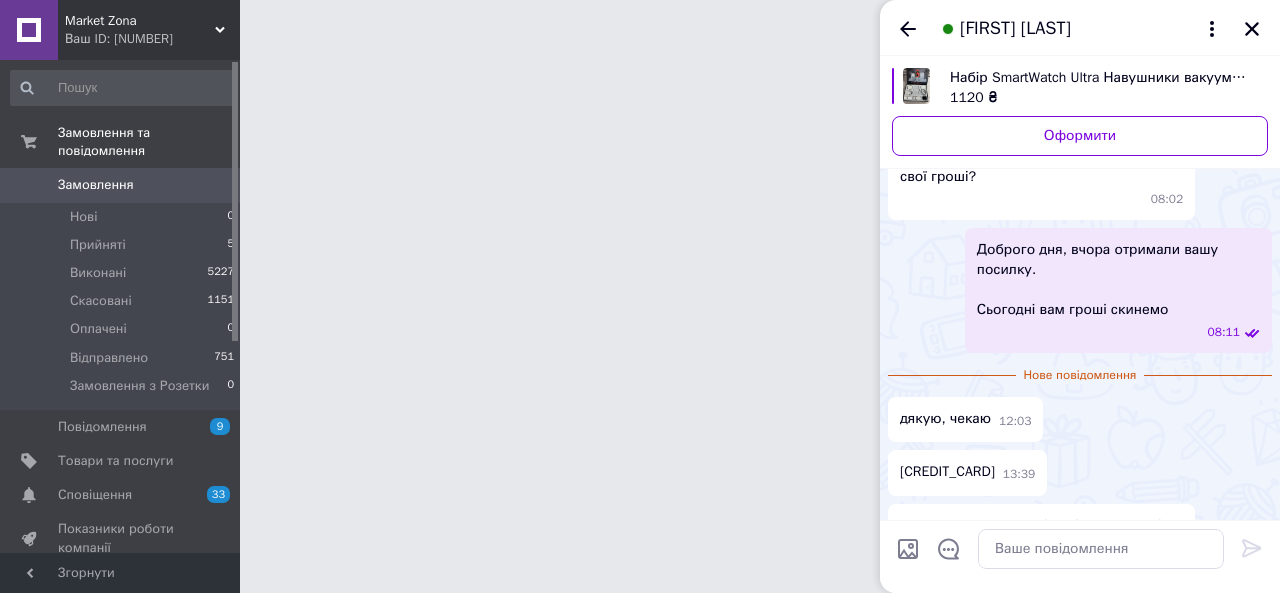 drag, startPoint x: 901, startPoint y: 420, endPoint x: 1021, endPoint y: 424, distance: 120.06665 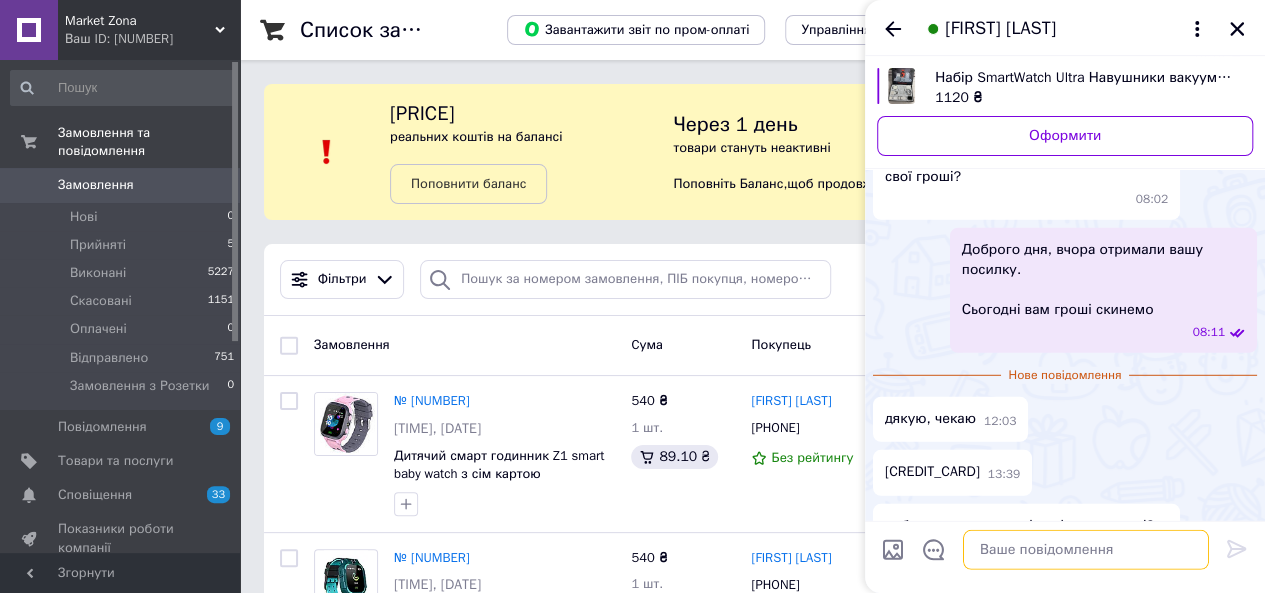 click at bounding box center [1086, 549] 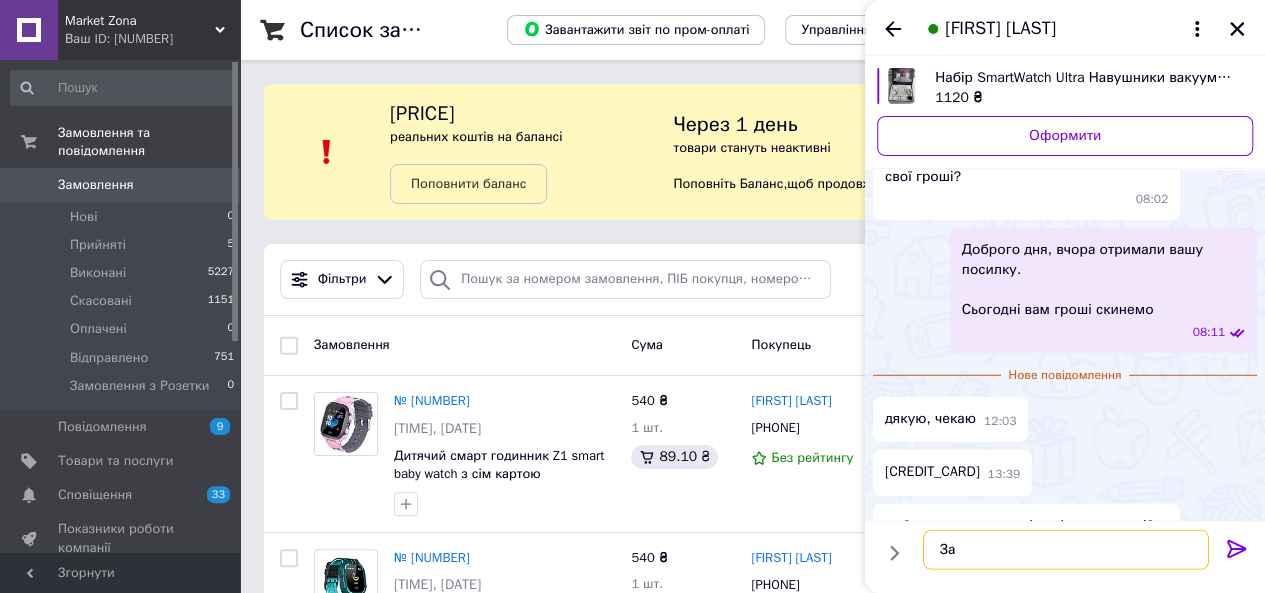 type on "З" 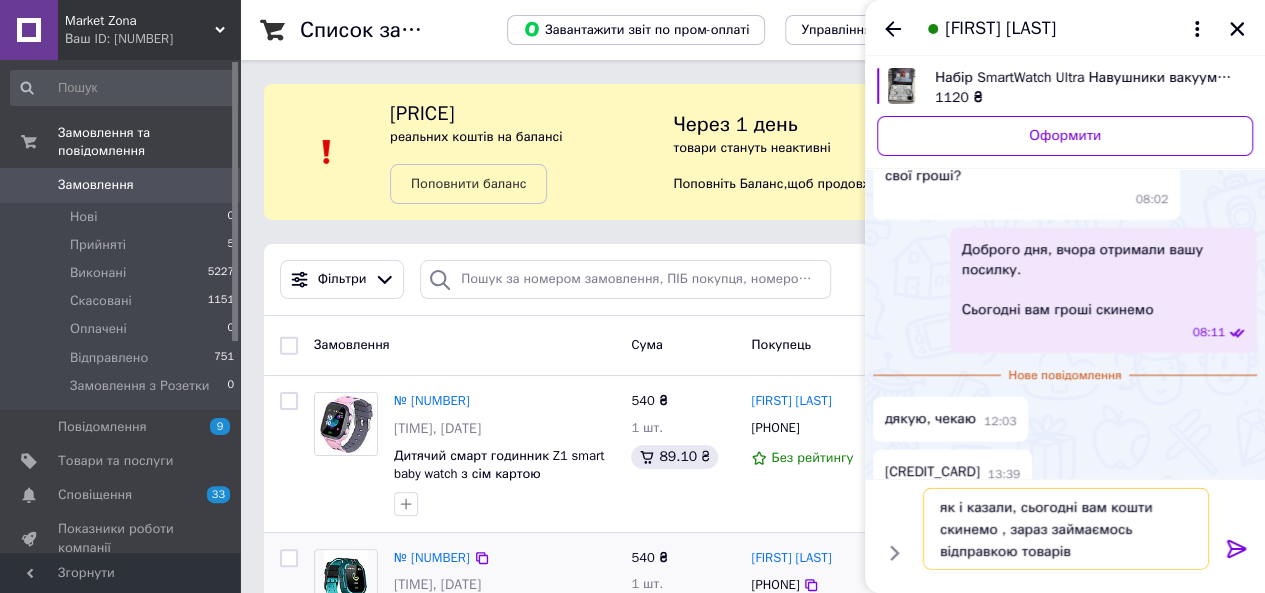 type on "як і казали, сьогодні вам кошти скинемо , зараз займаємось відправкою товарів" 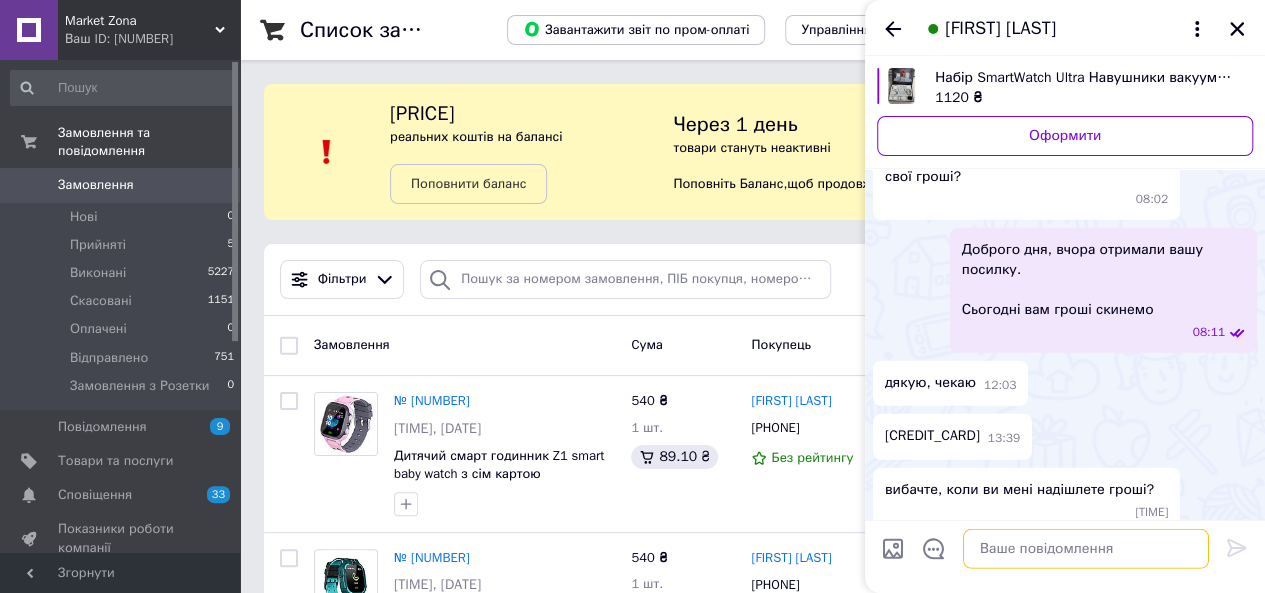 scroll, scrollTop: 0, scrollLeft: 0, axis: both 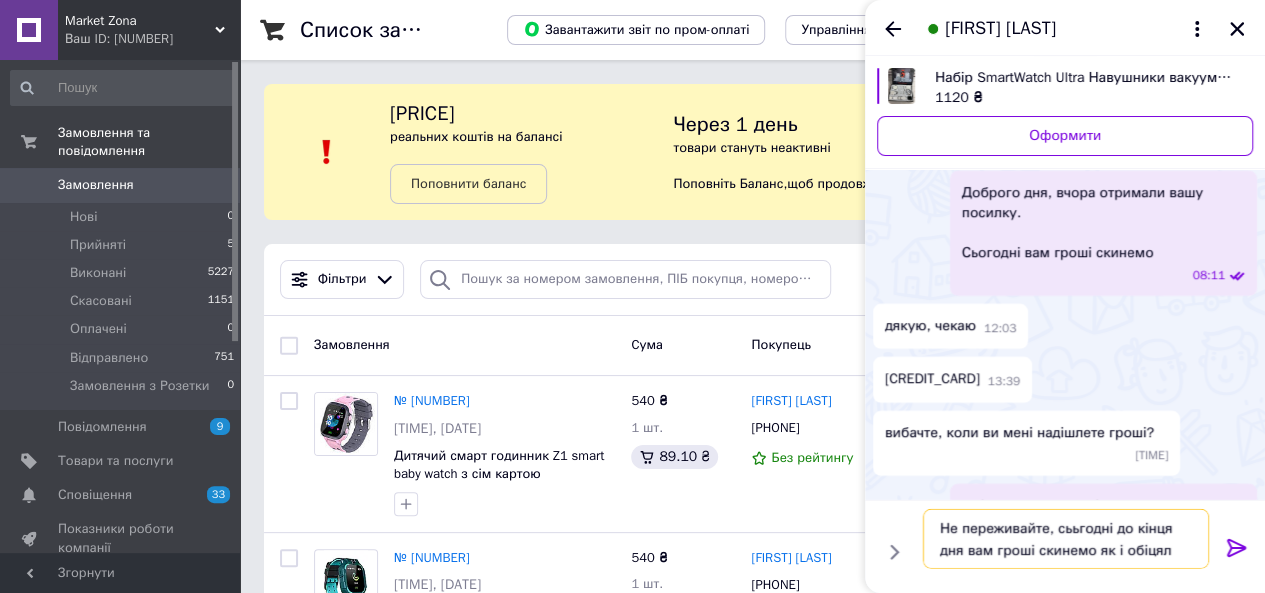 type on "Не переживайте, сььгодні до кінця дня вам гроші скинемо як і обіцяли" 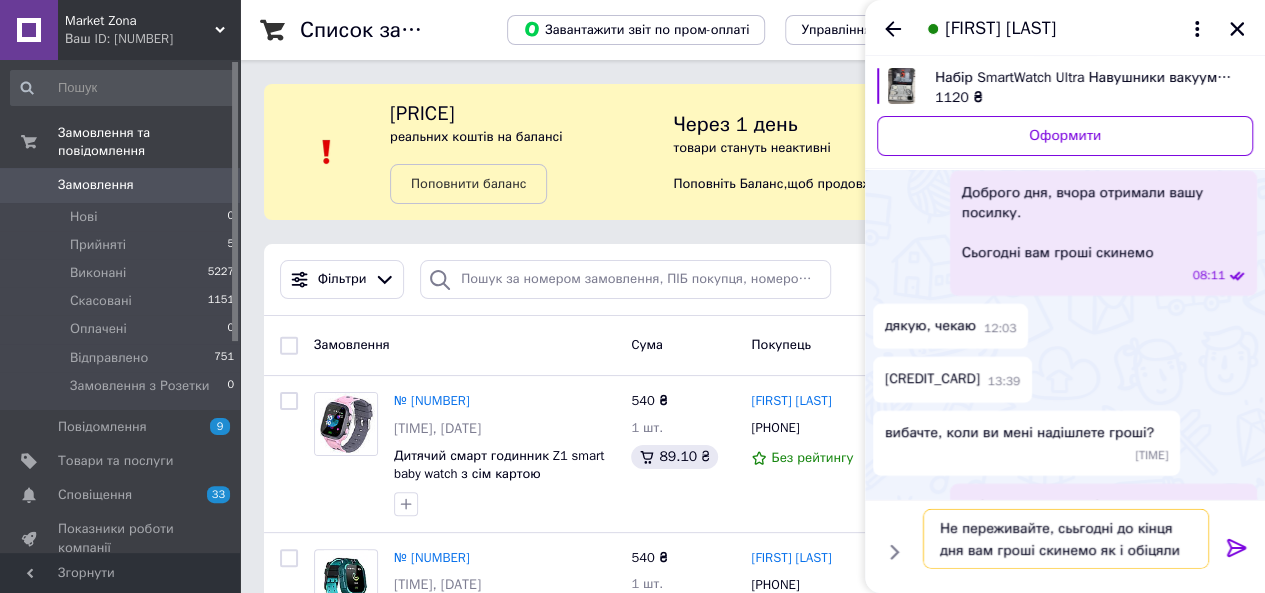 type 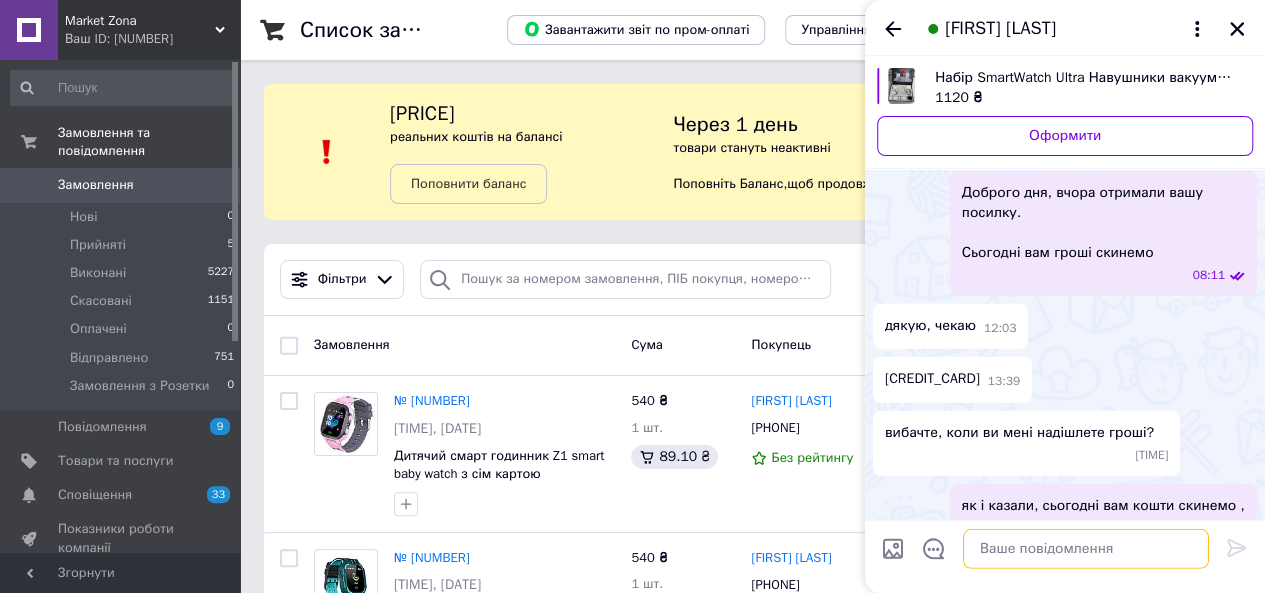 scroll, scrollTop: 2831, scrollLeft: 0, axis: vertical 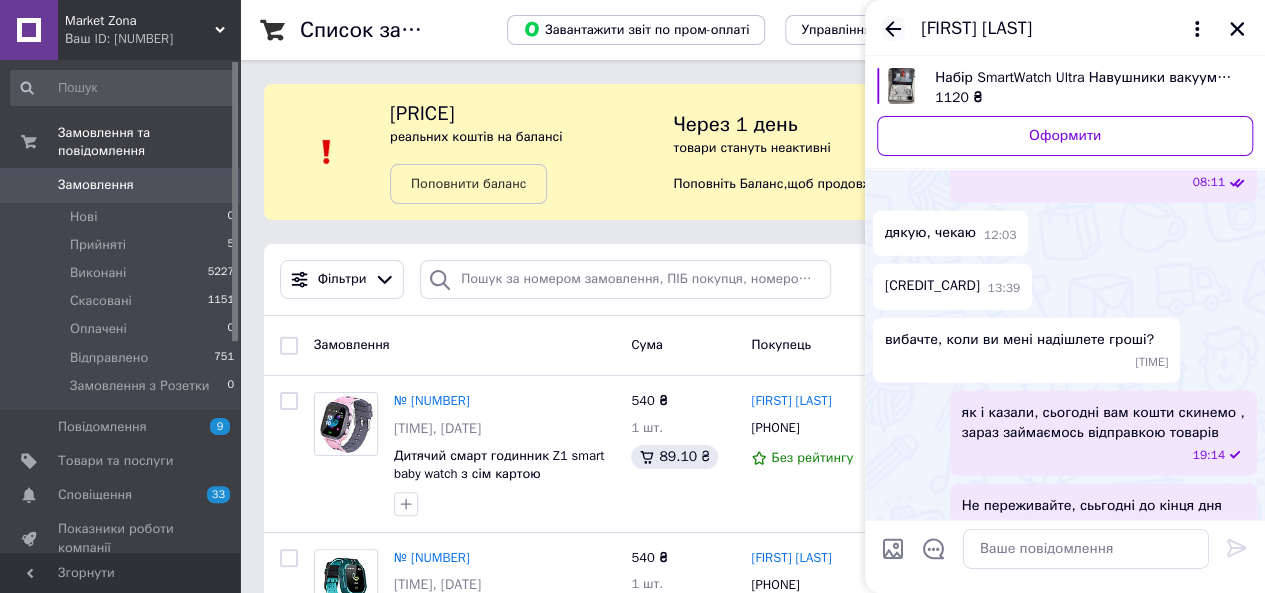 click 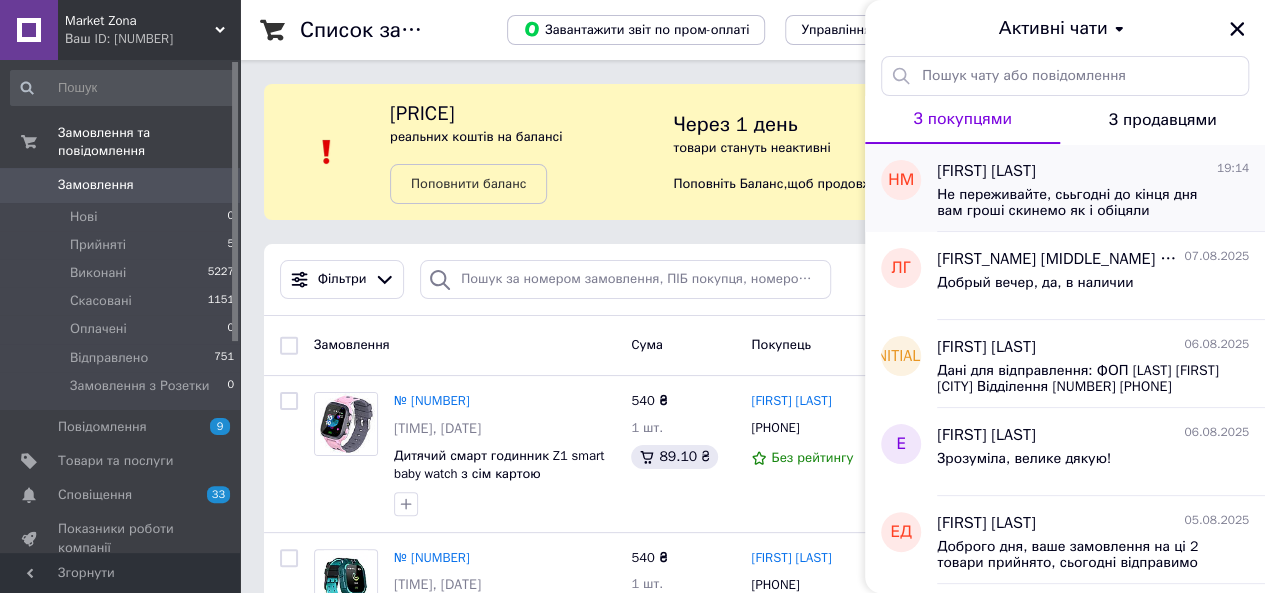 click on "Не переживайте, сььгодні до кінця дня вам гроші скинемо як і обіцяли" at bounding box center [1079, 203] 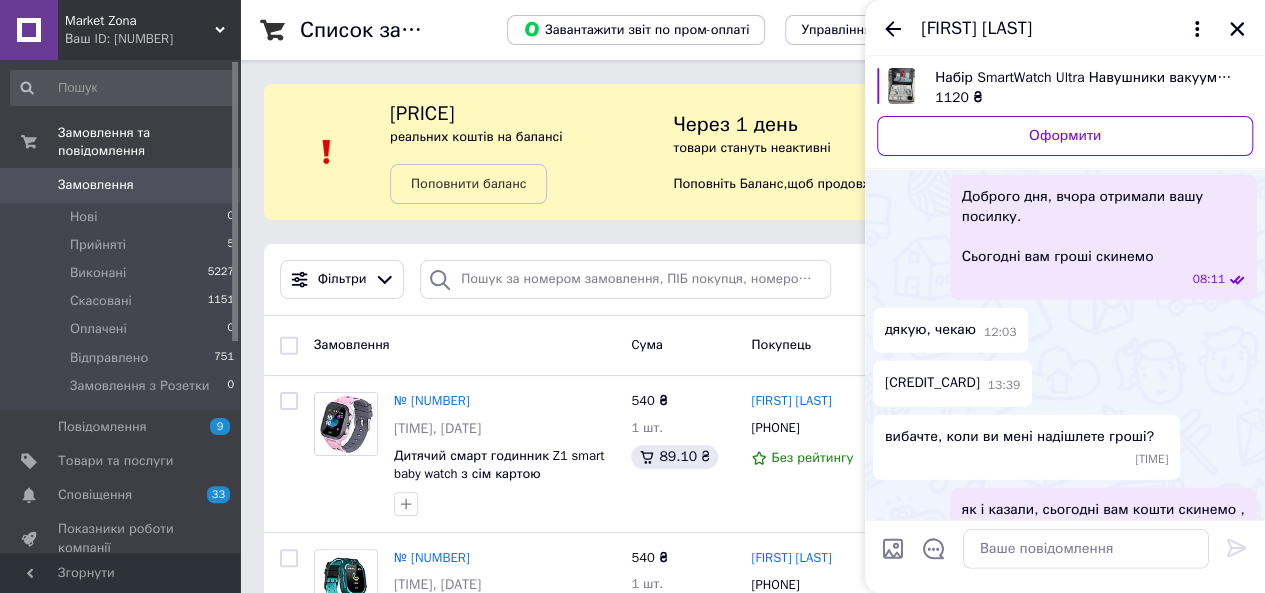scroll, scrollTop: 2731, scrollLeft: 0, axis: vertical 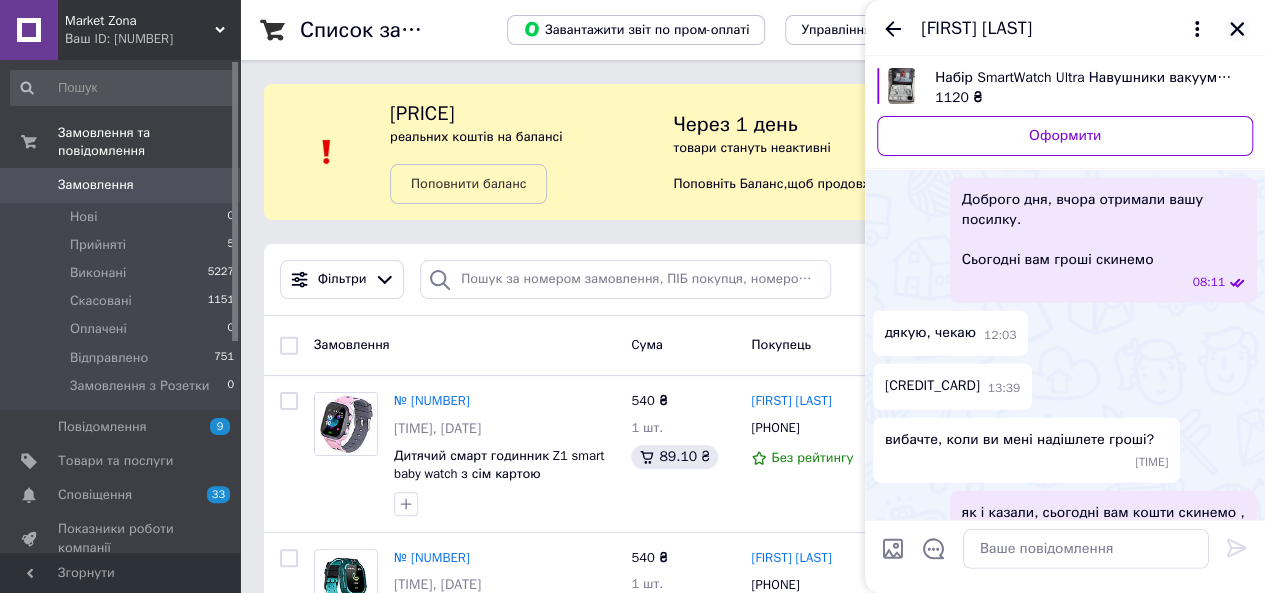 click 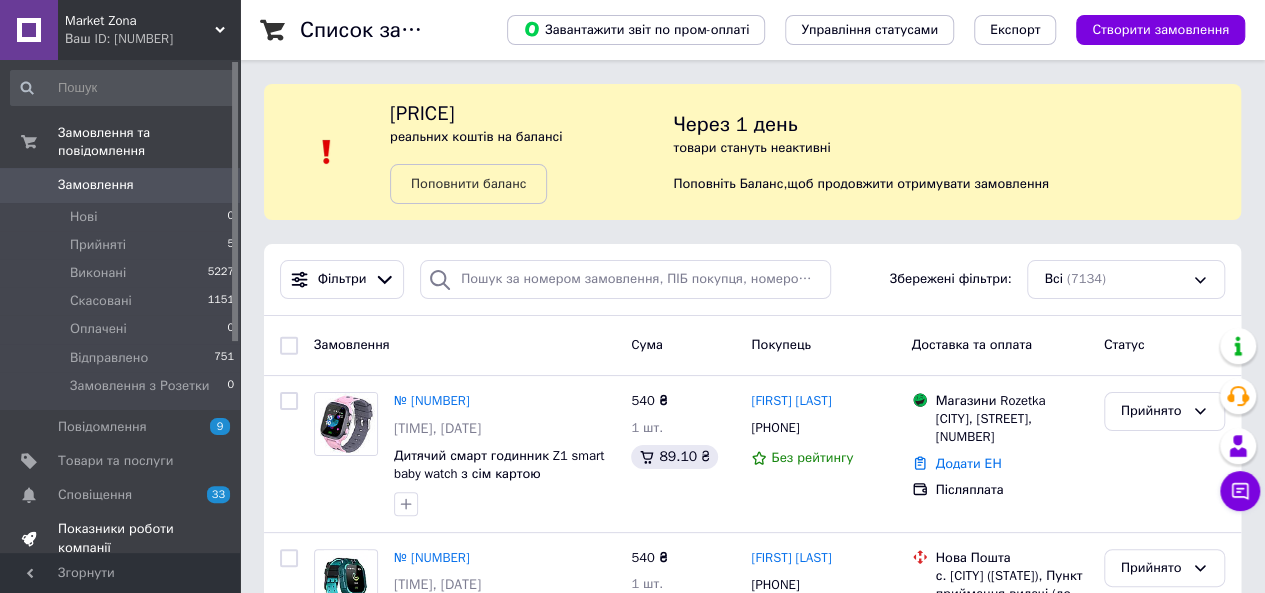 click on "Показники роботи компанії" at bounding box center [123, 538] 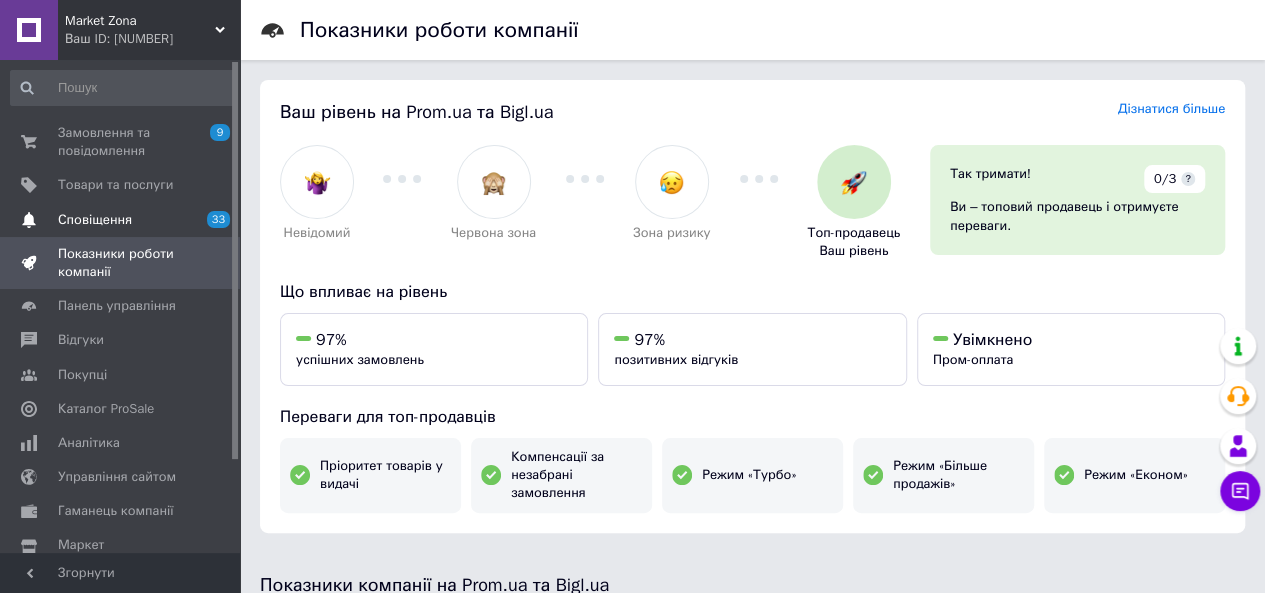 click on "Сповіщення" at bounding box center [121, 220] 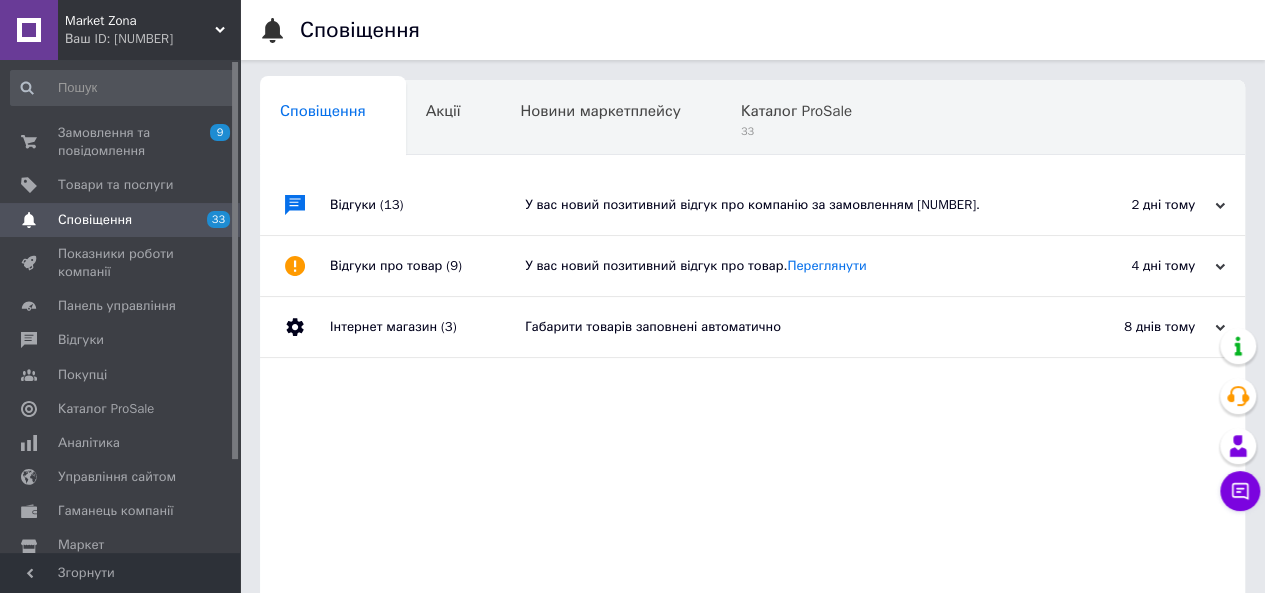 scroll, scrollTop: 0, scrollLeft: 6, axis: horizontal 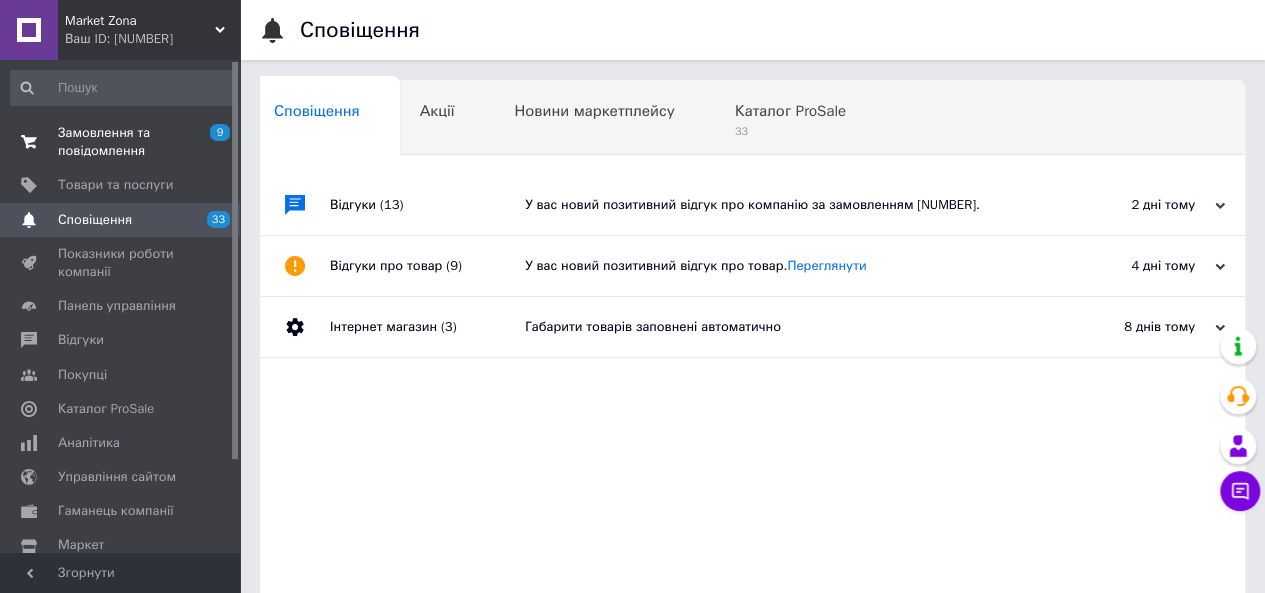 click on "Замовлення та повідомлення" at bounding box center [121, 142] 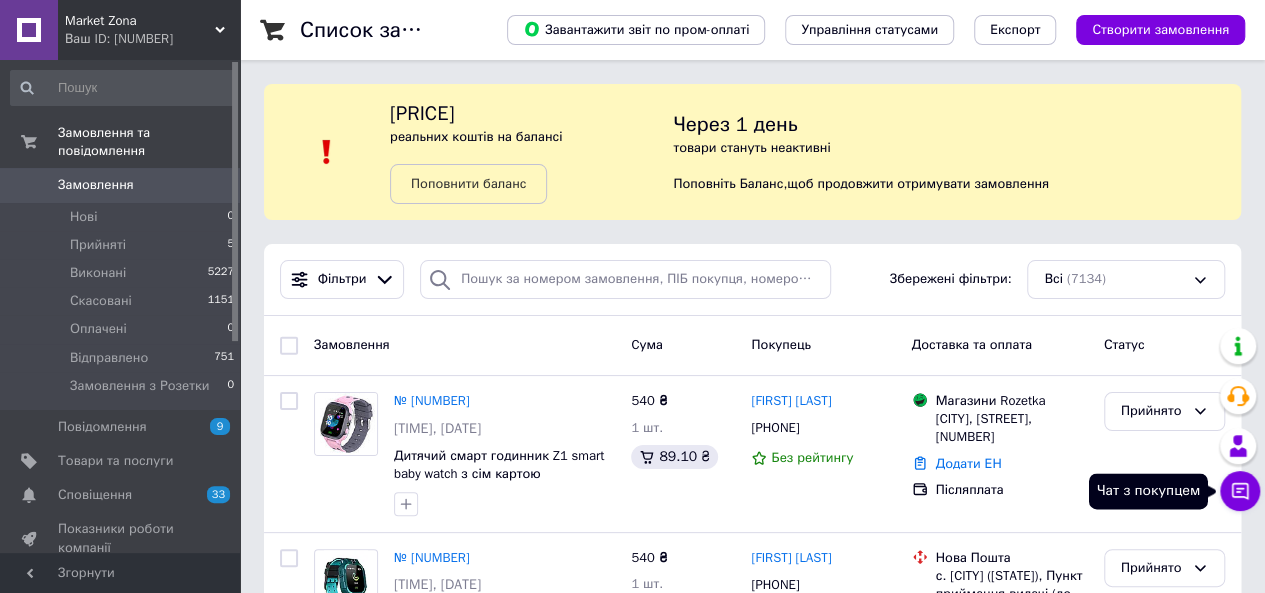 click 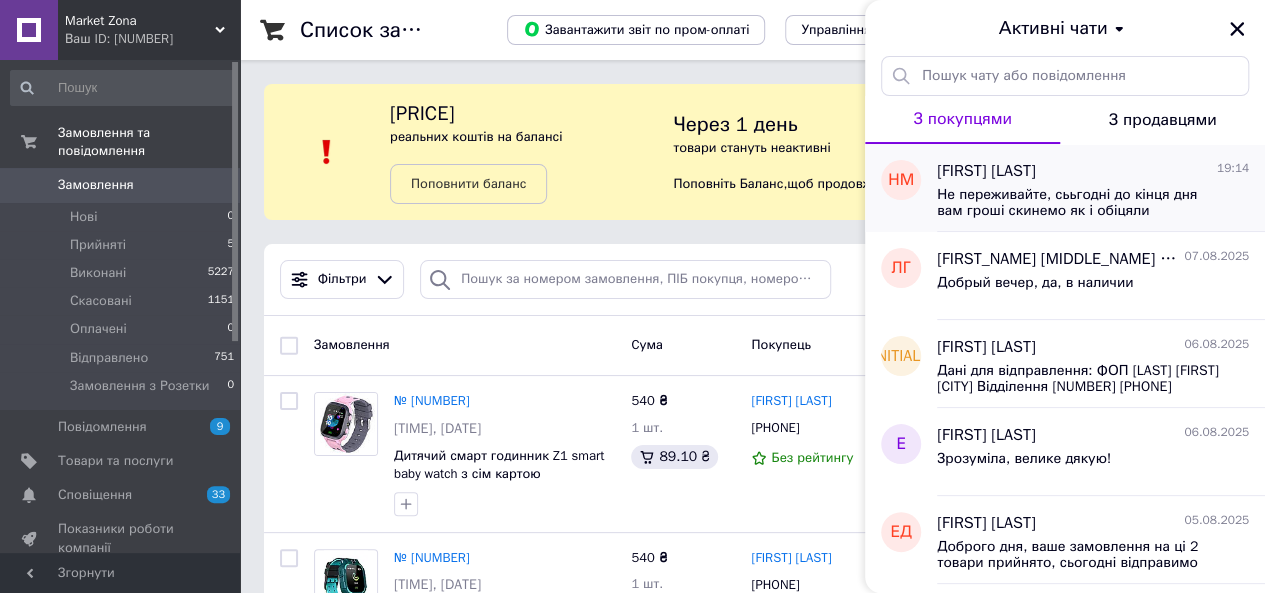 click on "[LAST] [TIME] Не переживайте, сььгодні до кінця дня вам гроші скинемо як і обіцяли" at bounding box center (1101, 188) 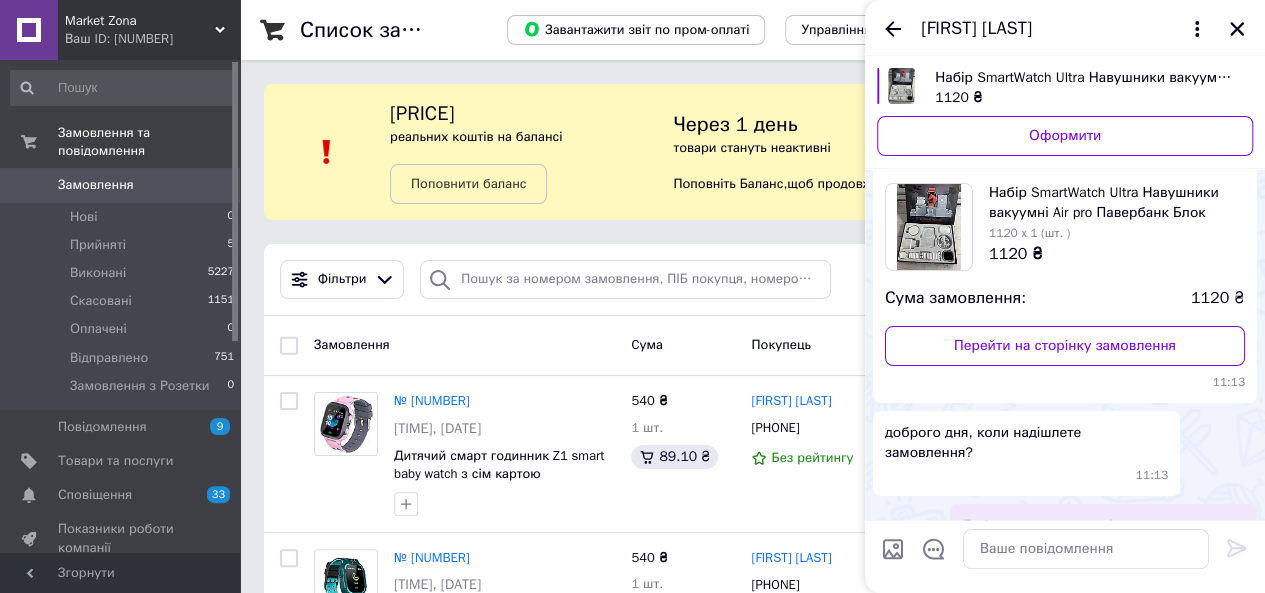 scroll, scrollTop: 2882, scrollLeft: 0, axis: vertical 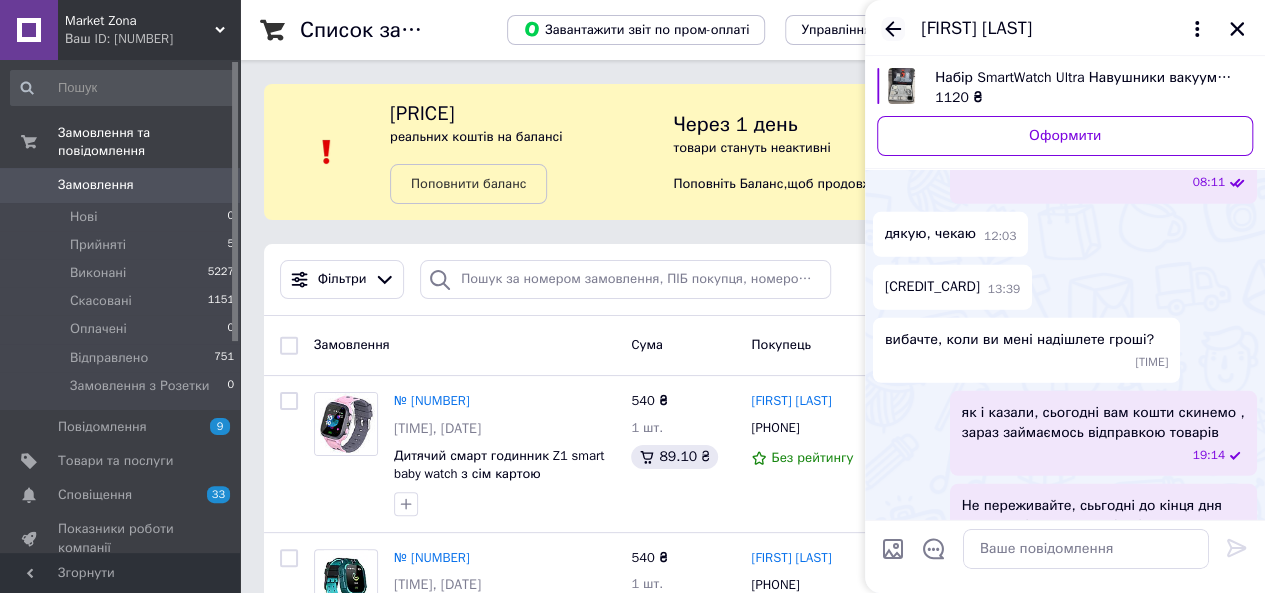 click 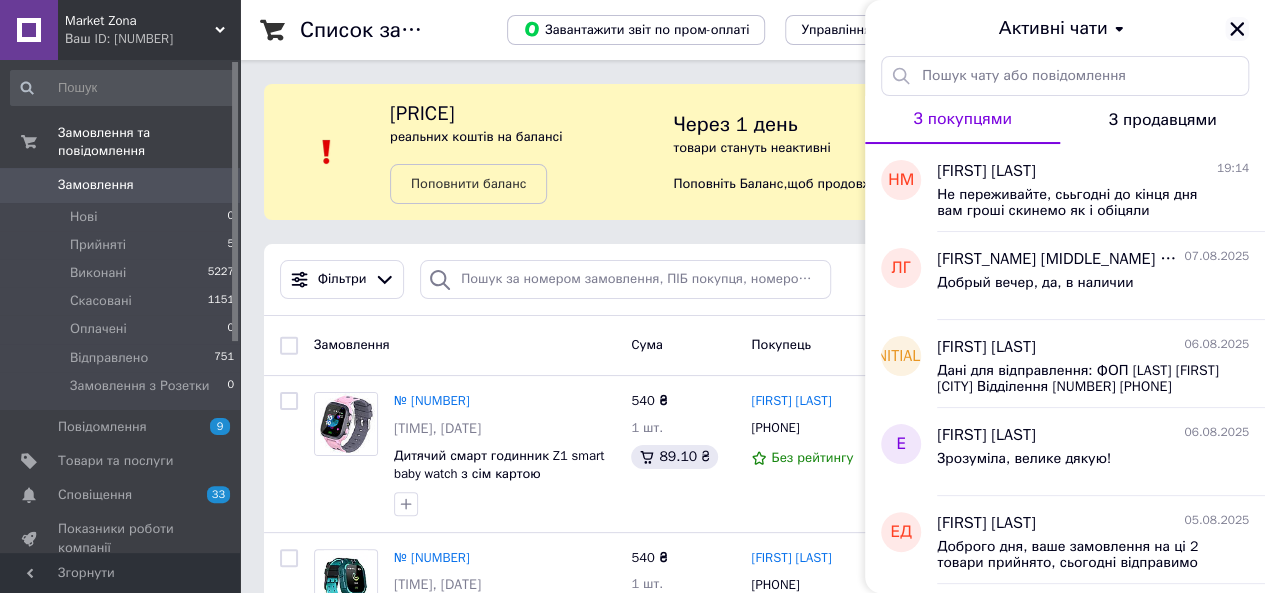 click 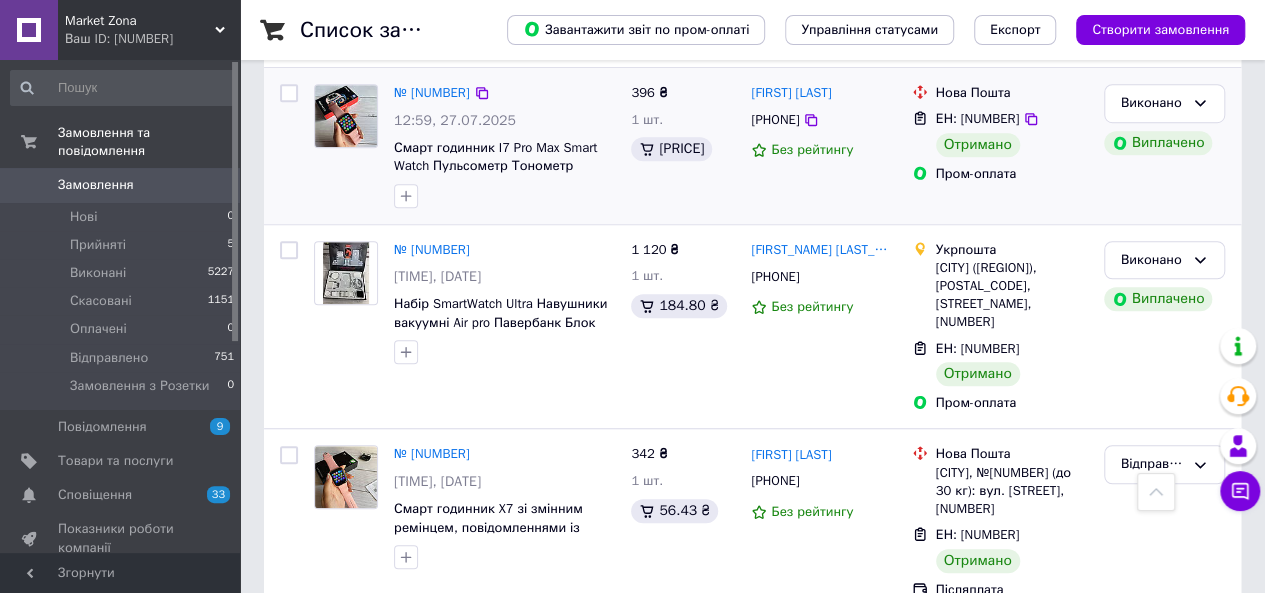 scroll, scrollTop: 8200, scrollLeft: 0, axis: vertical 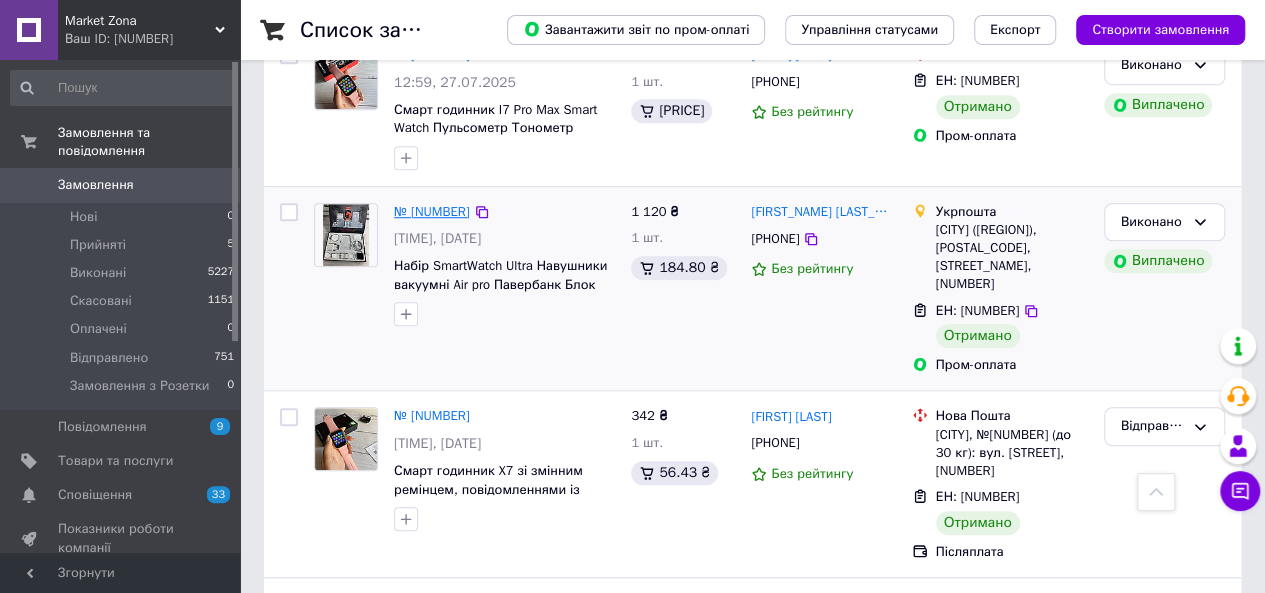 click on "№ [NUMBER]" at bounding box center (432, 211) 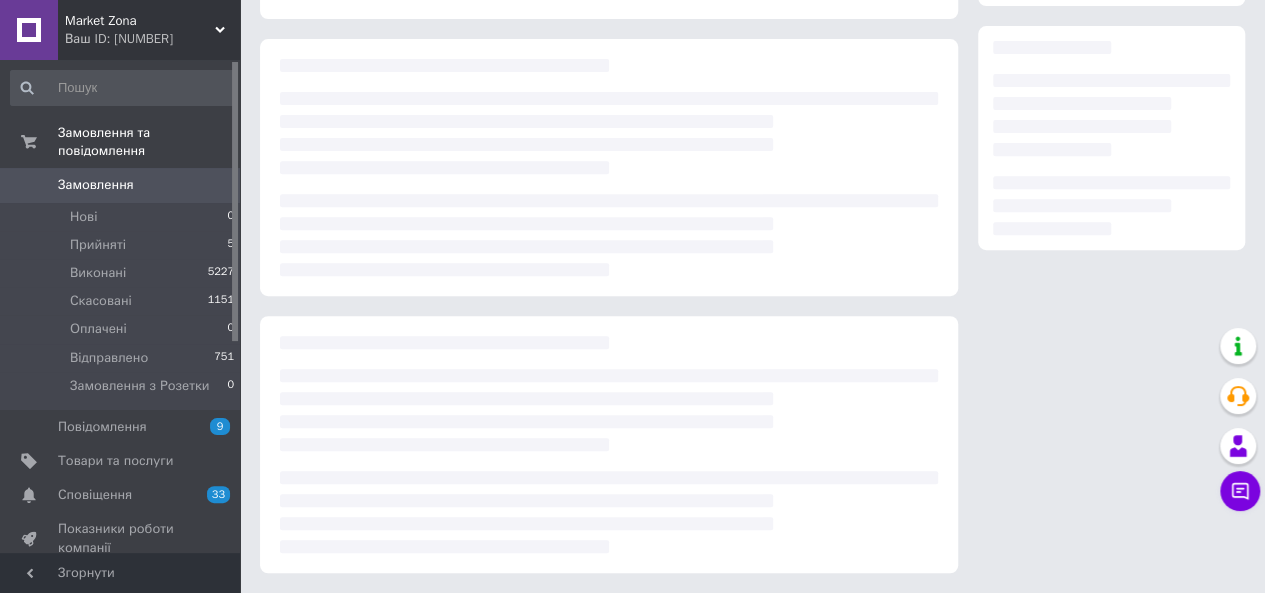 scroll, scrollTop: 0, scrollLeft: 0, axis: both 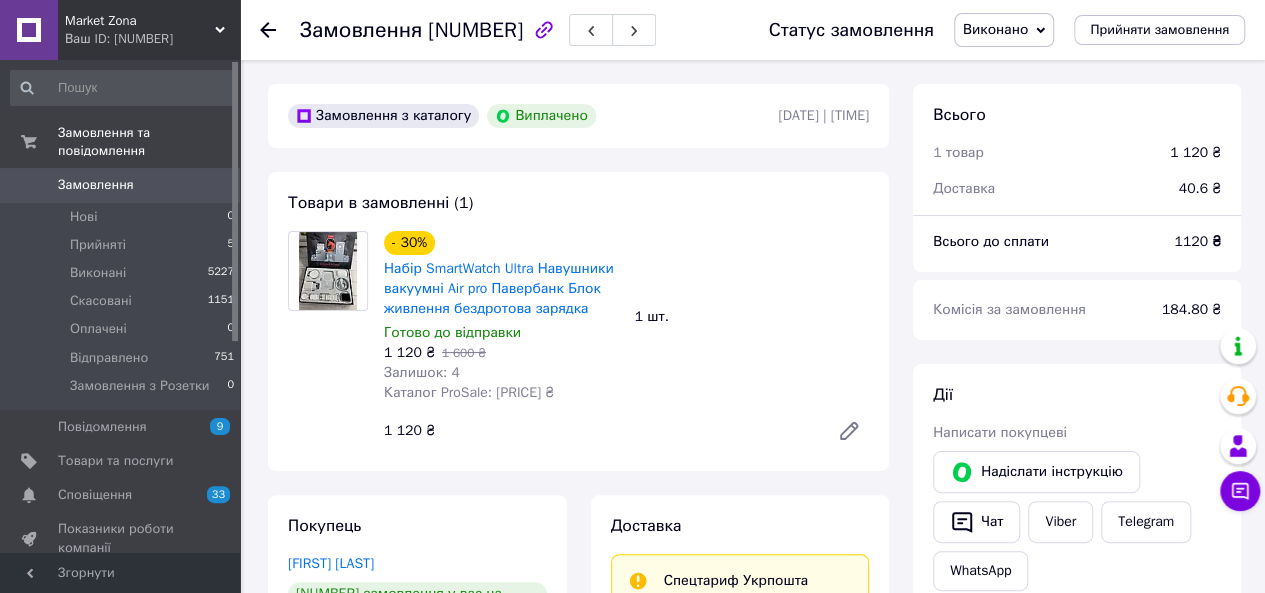 click at bounding box center (280, 30) 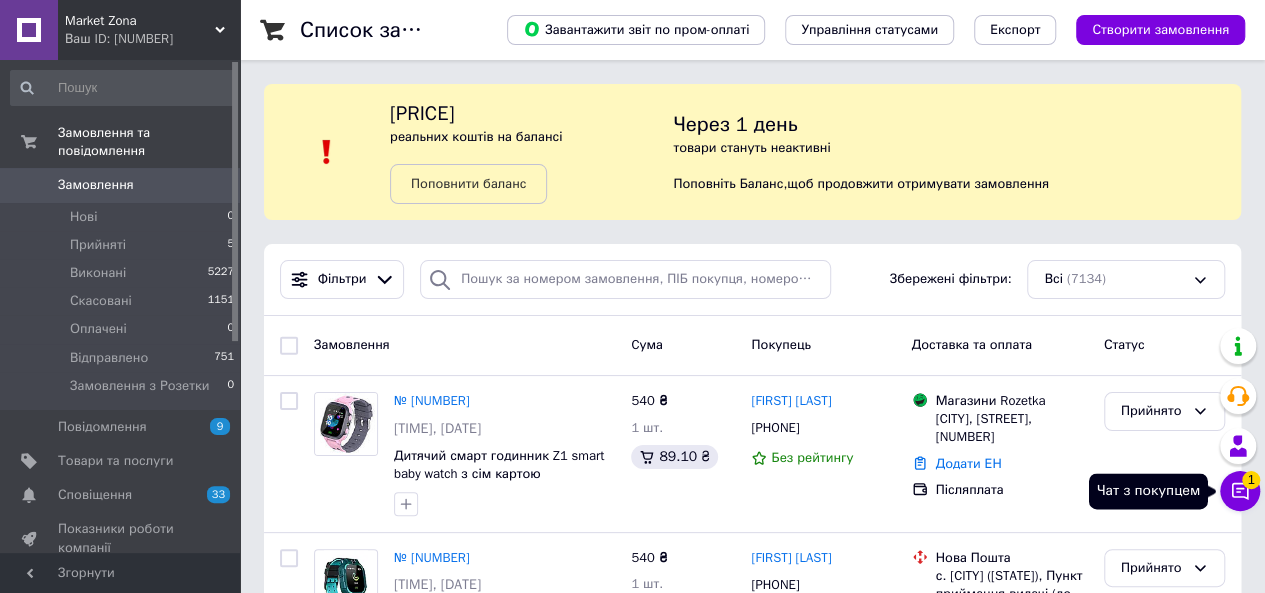 click on "Чат з покупцем 1" at bounding box center (1240, 491) 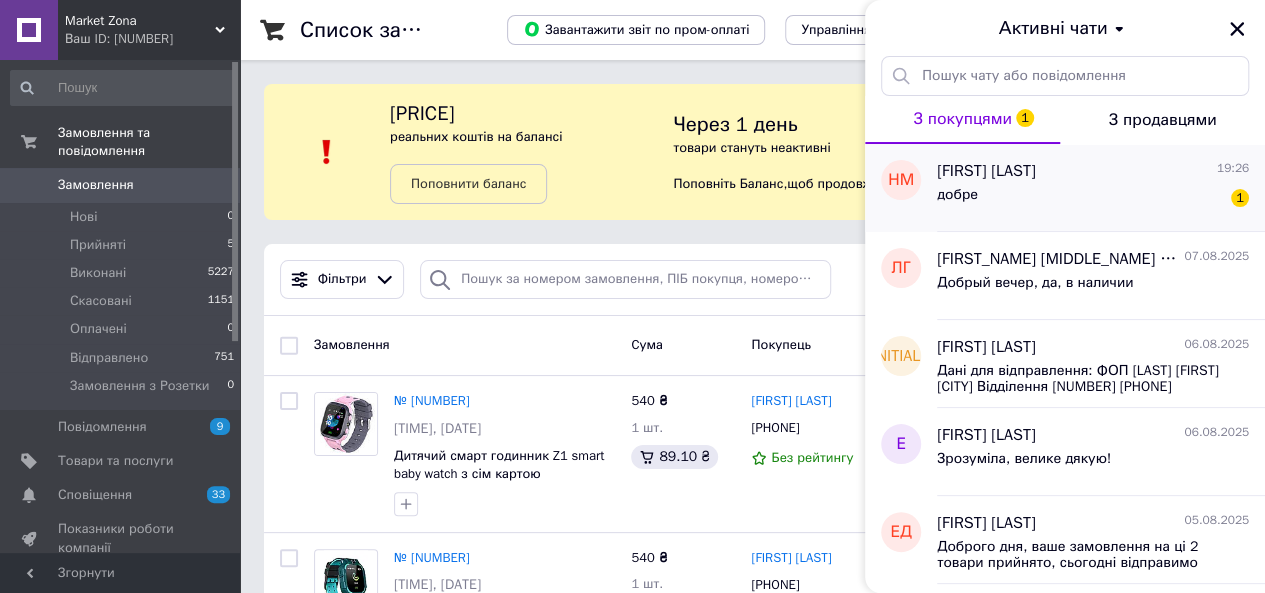 click on "добре 1" at bounding box center (1093, 199) 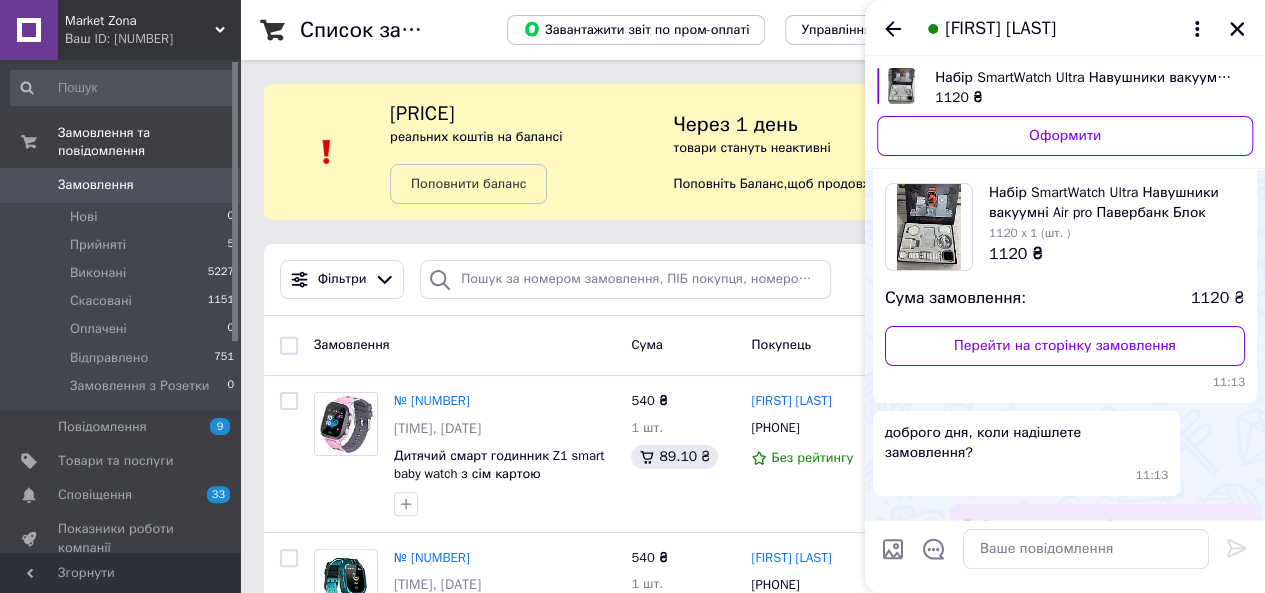 scroll, scrollTop: 2972, scrollLeft: 0, axis: vertical 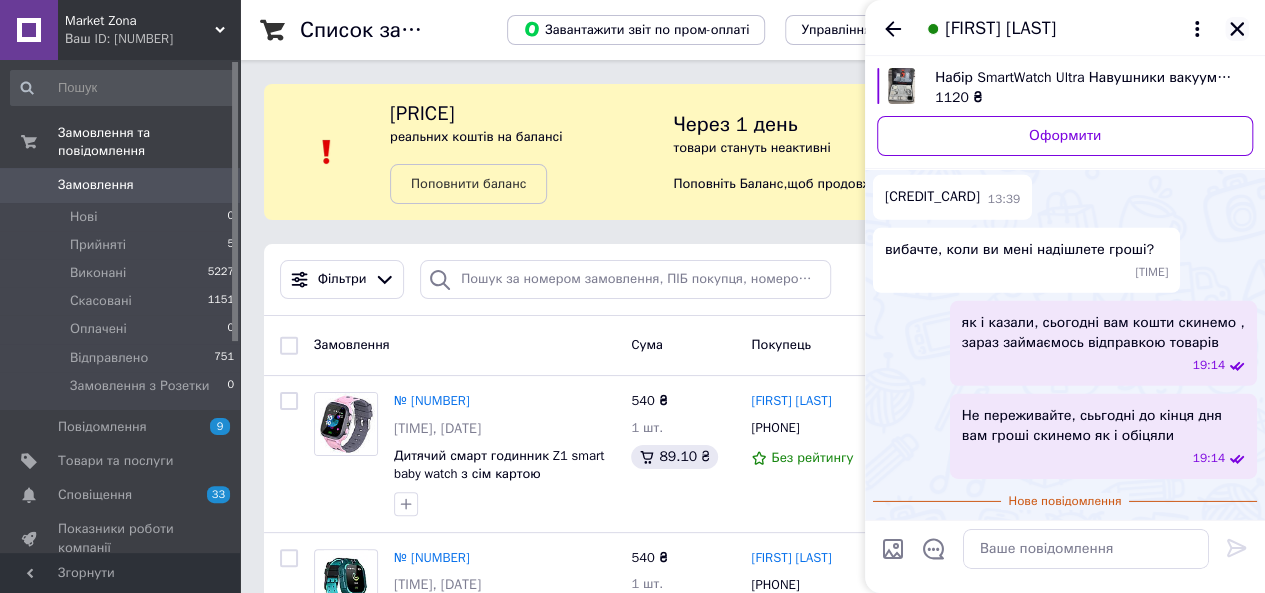 click 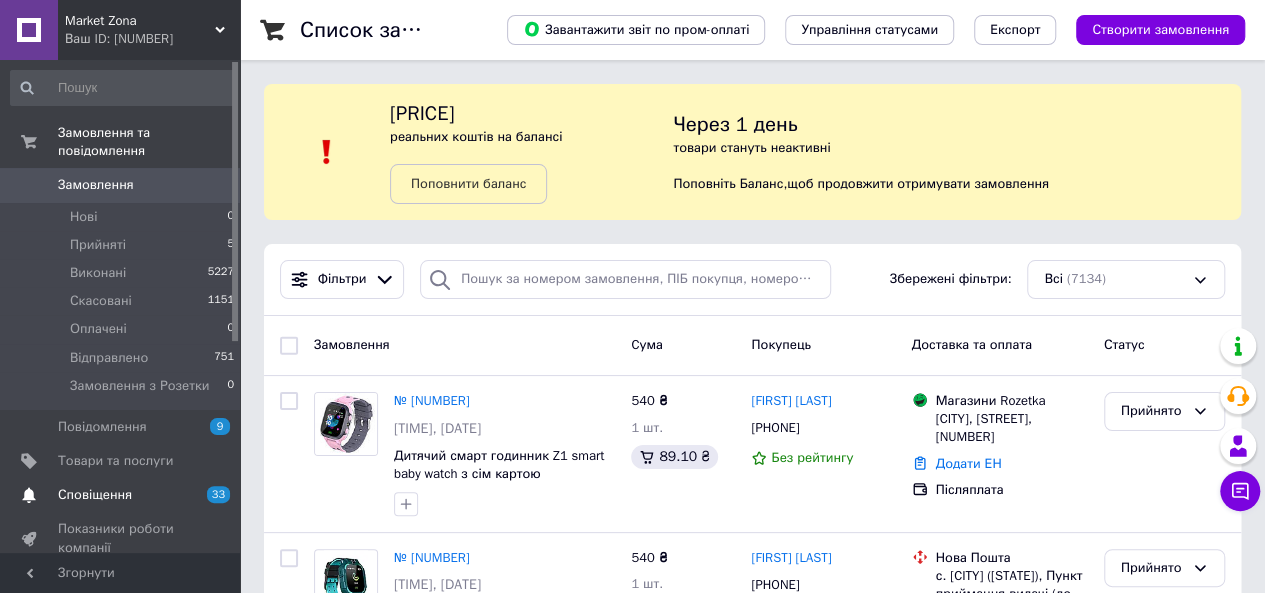 click on "33 0" at bounding box center (212, 495) 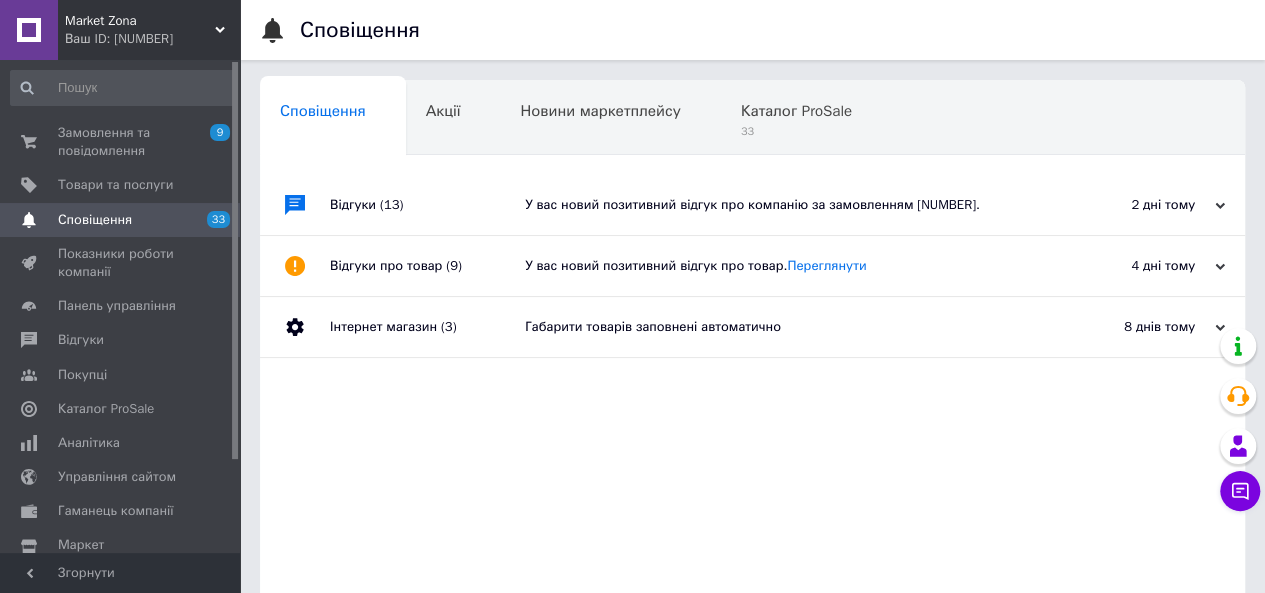 scroll, scrollTop: 0, scrollLeft: 6, axis: horizontal 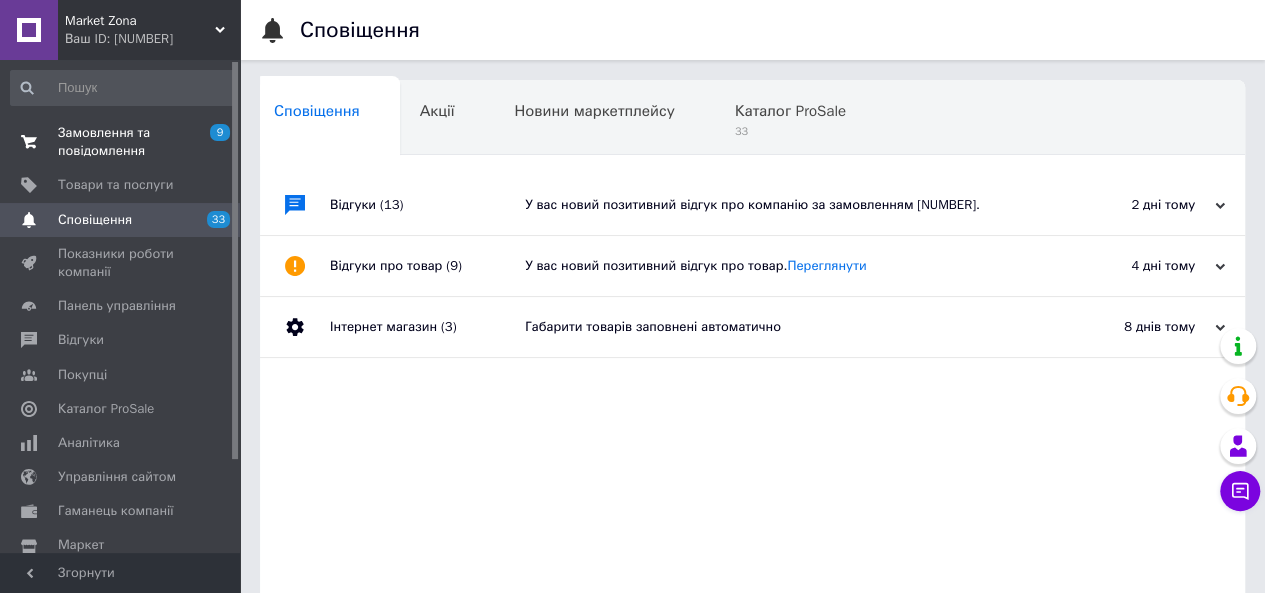 click on "Замовлення та повідомлення" at bounding box center [121, 142] 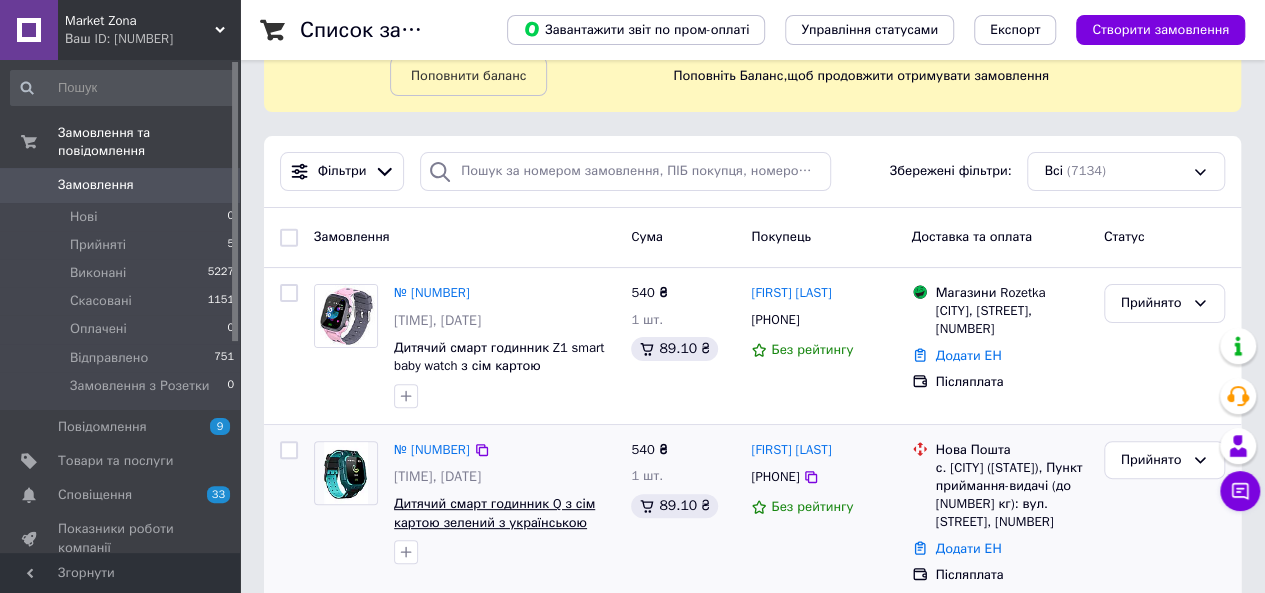 scroll, scrollTop: 300, scrollLeft: 0, axis: vertical 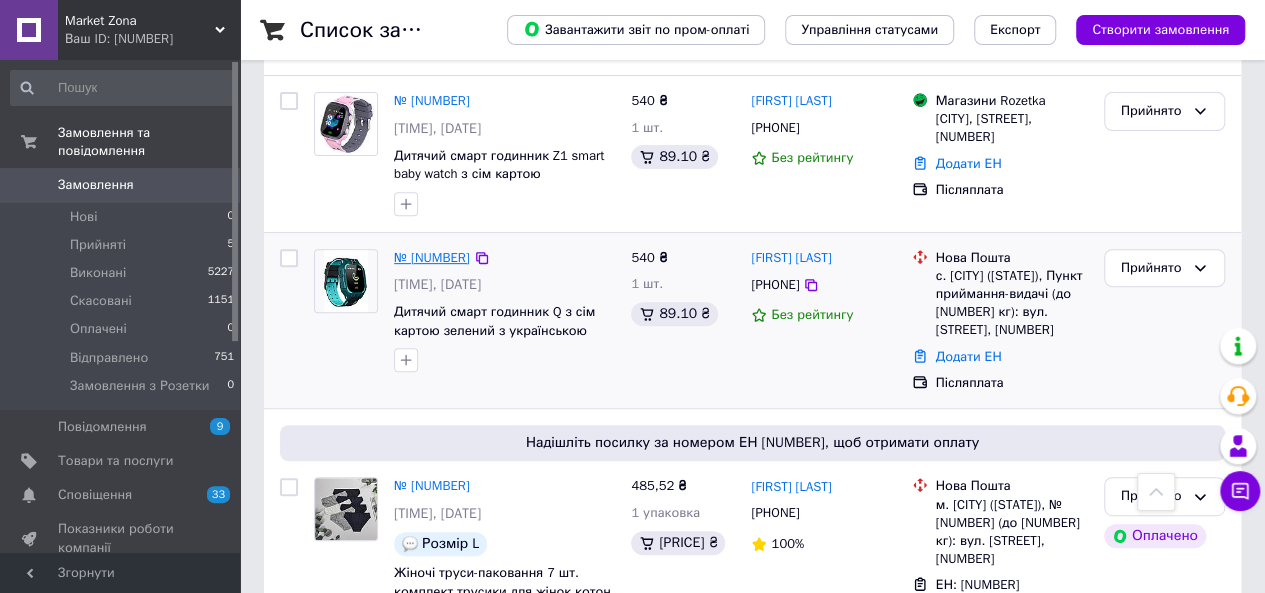 click on "№ [NUMBER]" at bounding box center (432, 257) 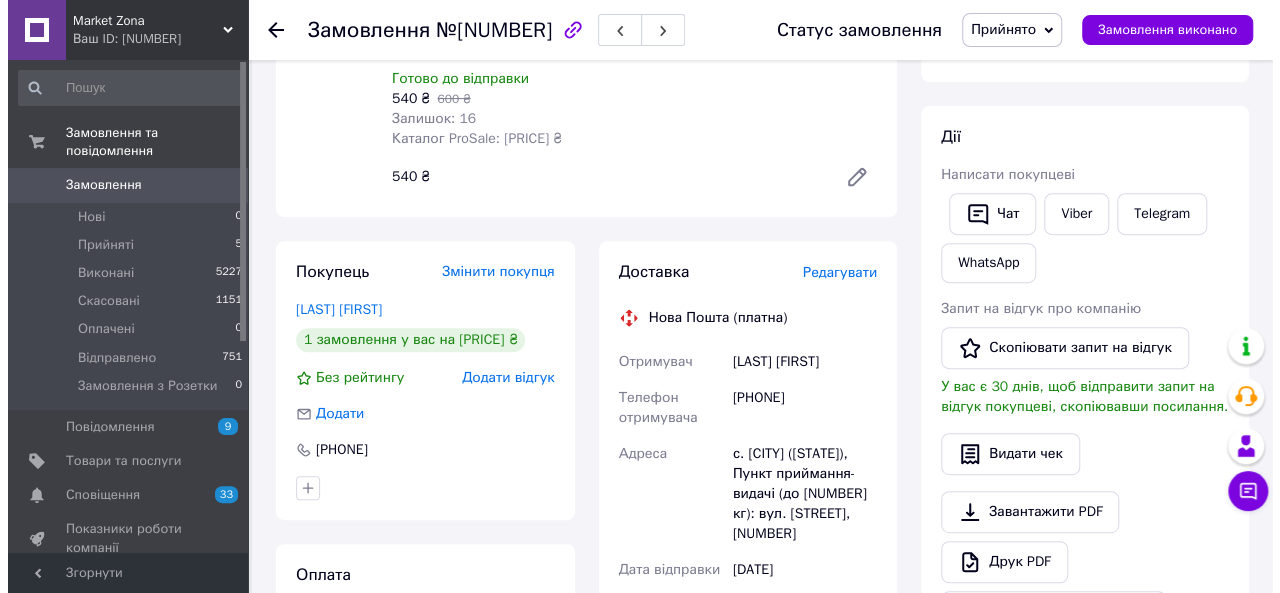 scroll, scrollTop: 300, scrollLeft: 0, axis: vertical 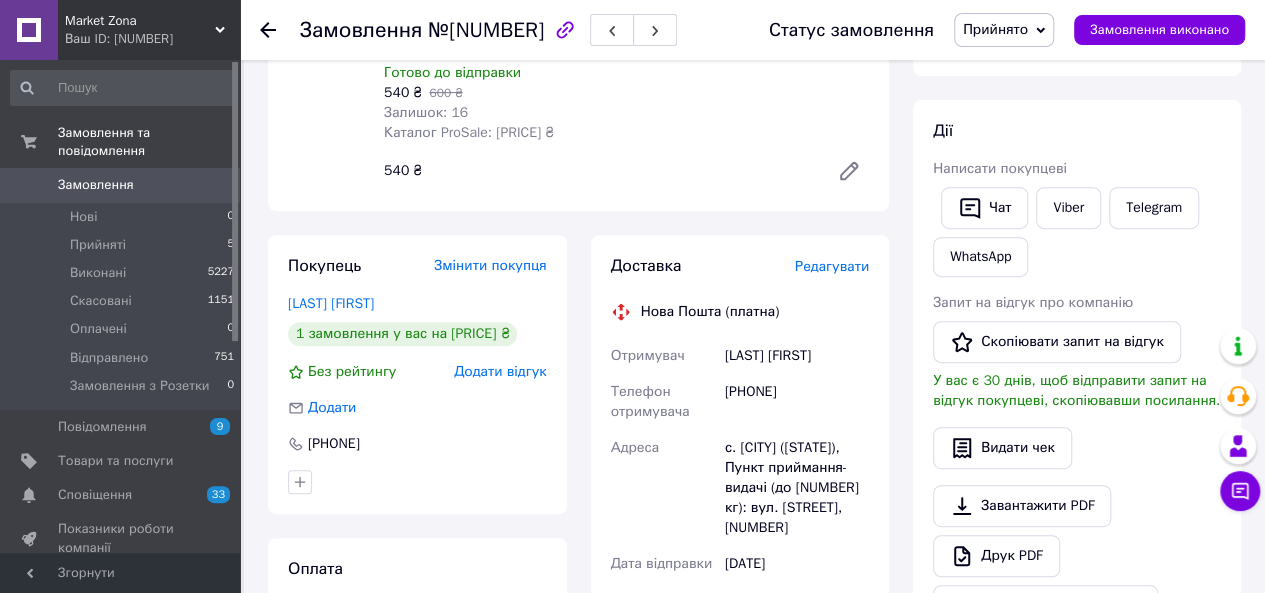 click on "Редагувати" at bounding box center [832, 266] 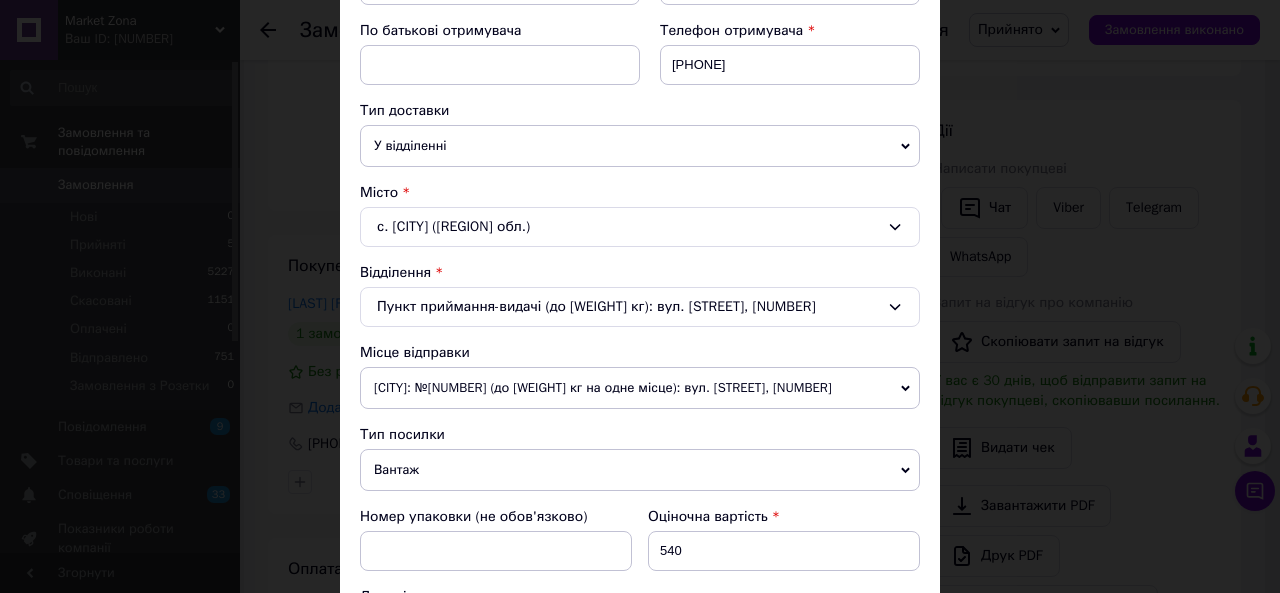 scroll, scrollTop: 500, scrollLeft: 0, axis: vertical 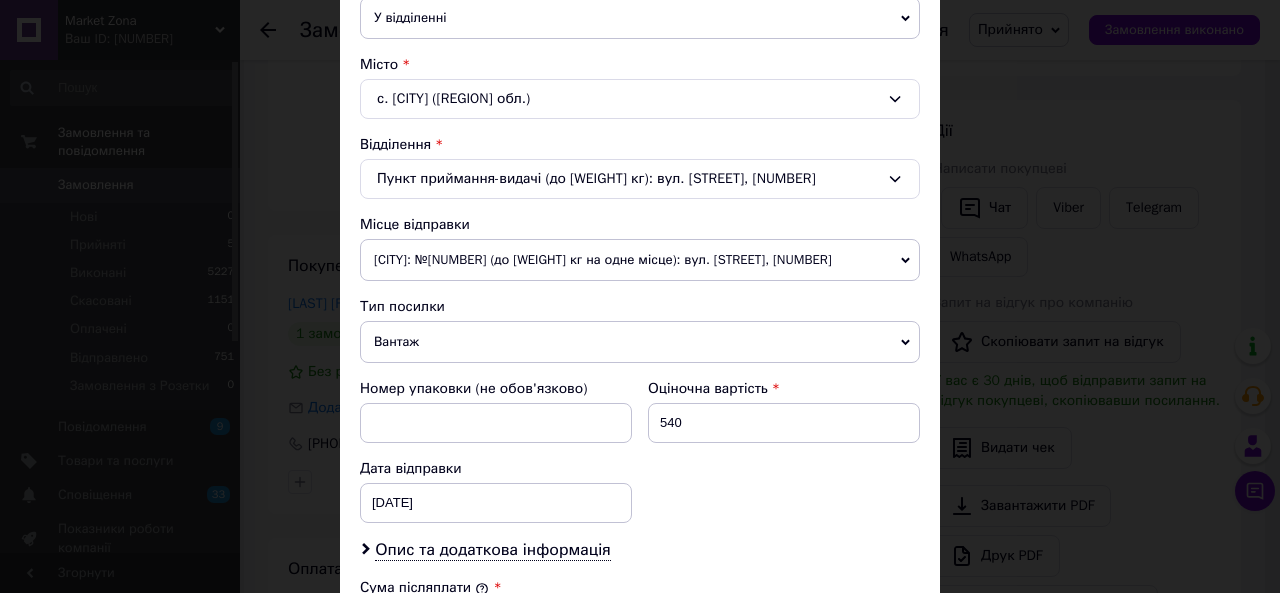 click on "[CITY]: №[NUMBER] (до [WEIGHT] кг на одне місце): вул. [STREET], [NUMBER]" at bounding box center (640, 260) 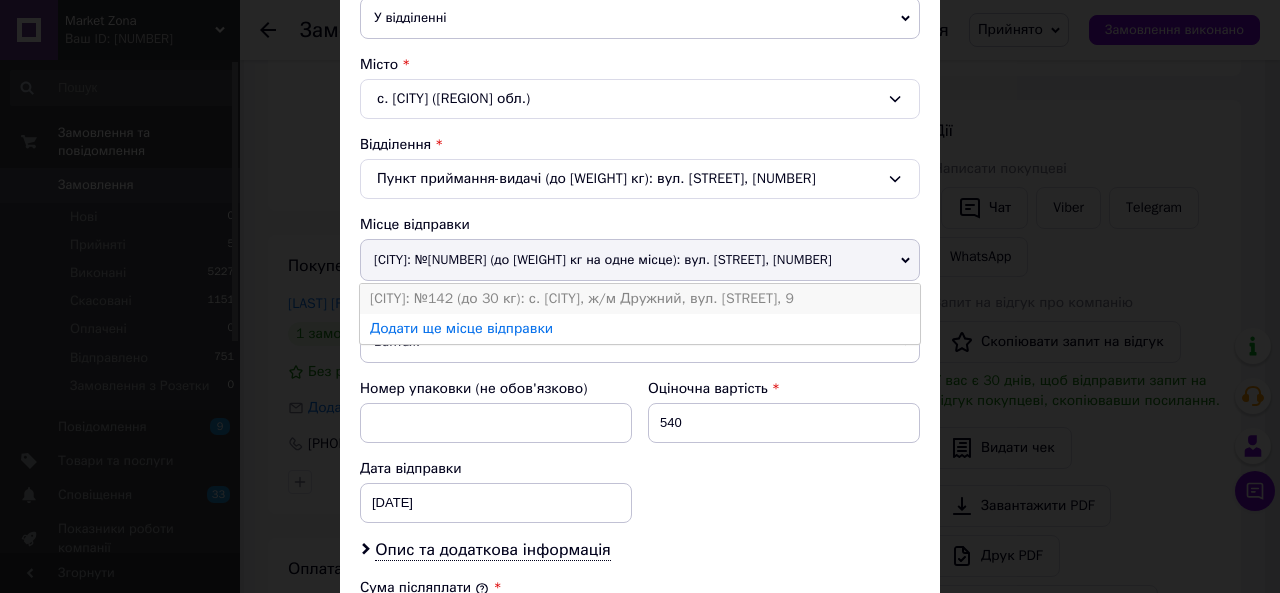 click on "[CITY]: №142 (до 30 кг): с. [CITY], ж/м Дружний, вул. [STREET], 9 Додати ще місце відправки" at bounding box center [640, 314] 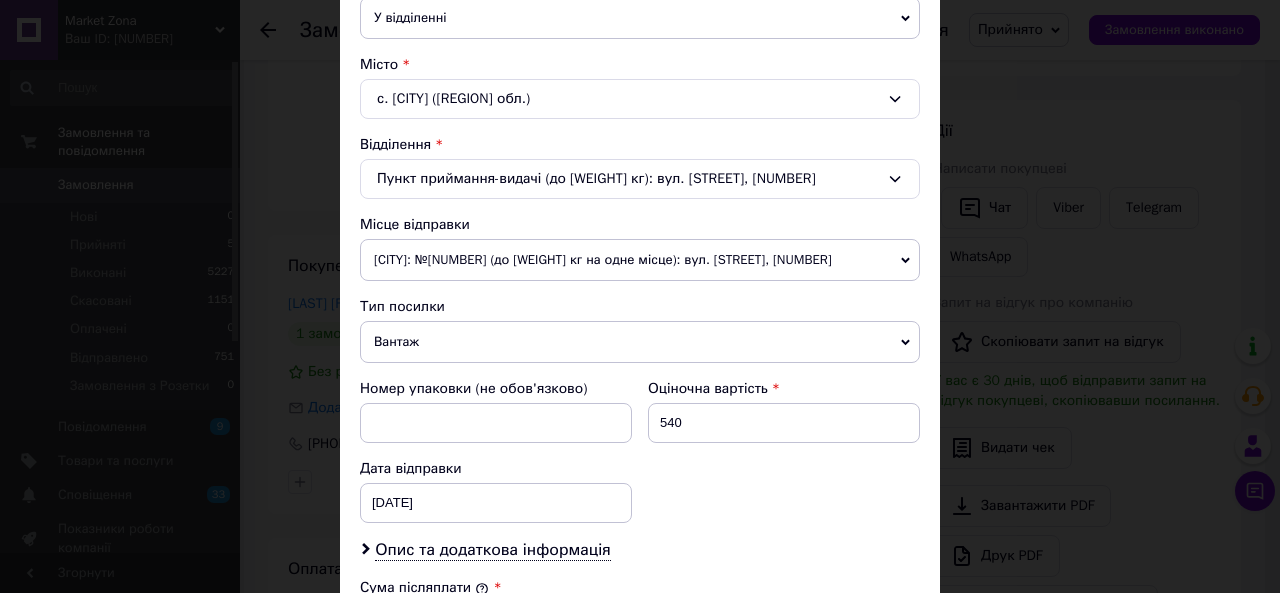 click on "[CITY]: №[NUMBER] (до [WEIGHT] кг на одне місце): вул. [STREET], [NUMBER]" at bounding box center [640, 260] 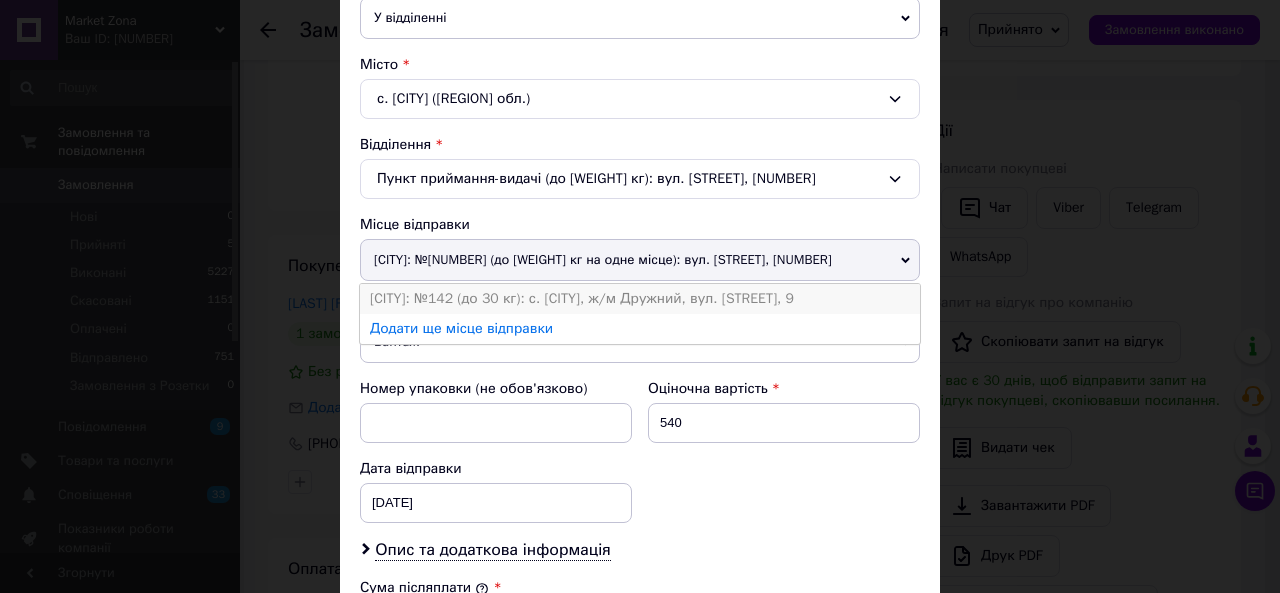 click on "[CITY]: №142 (до 30 кг): с. [CITY], ж/м Дружний, вул. [STREET], 9" at bounding box center [640, 299] 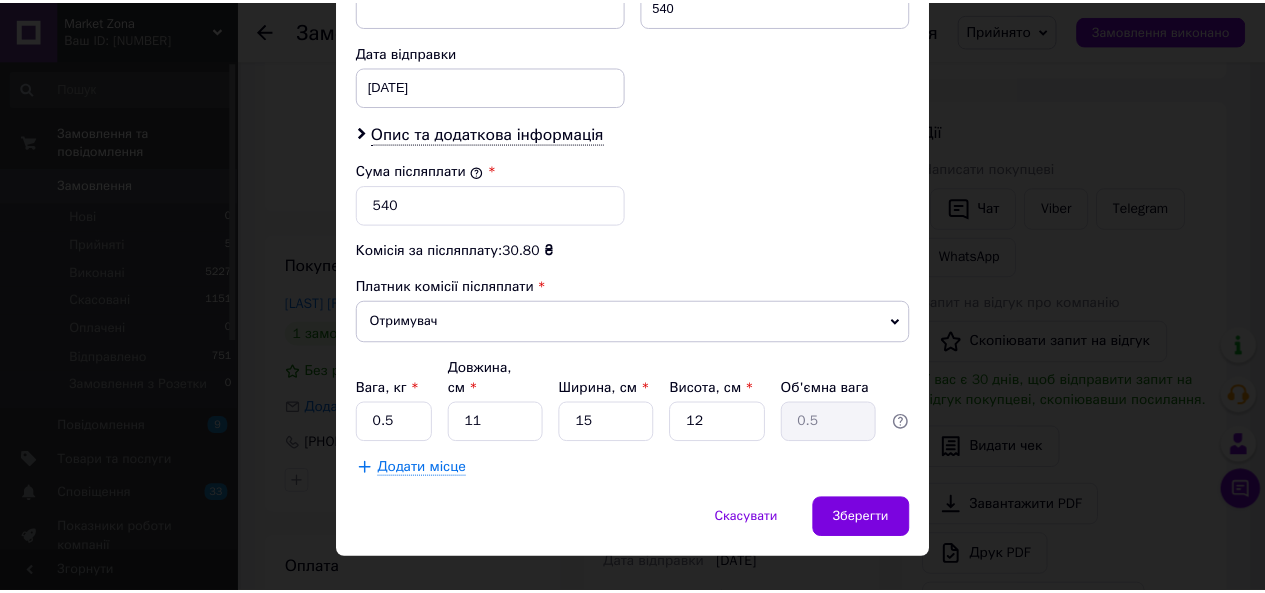 scroll, scrollTop: 922, scrollLeft: 0, axis: vertical 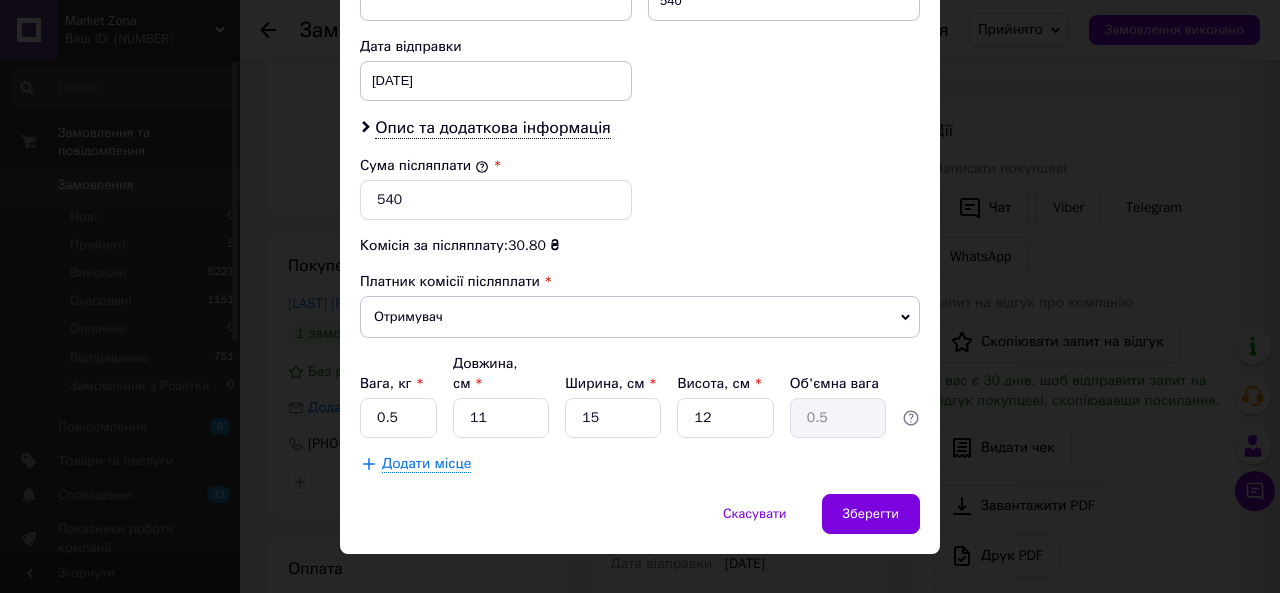 click on "Скасувати   Зберегти" at bounding box center (640, 524) 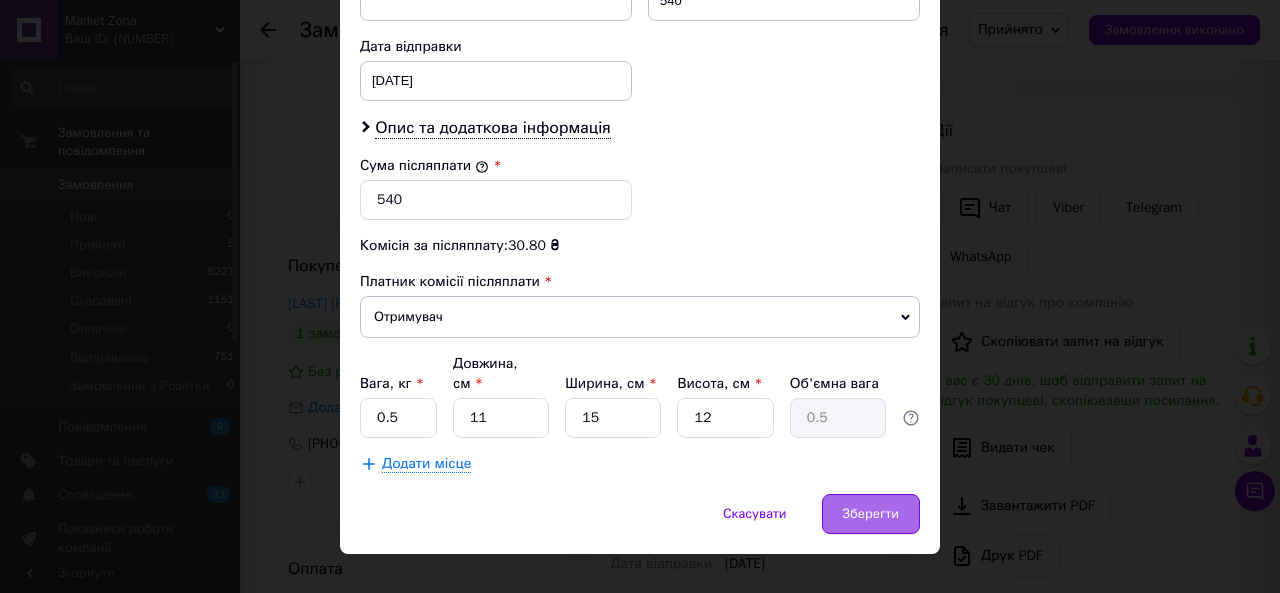 click on "Зберегти" at bounding box center (871, 514) 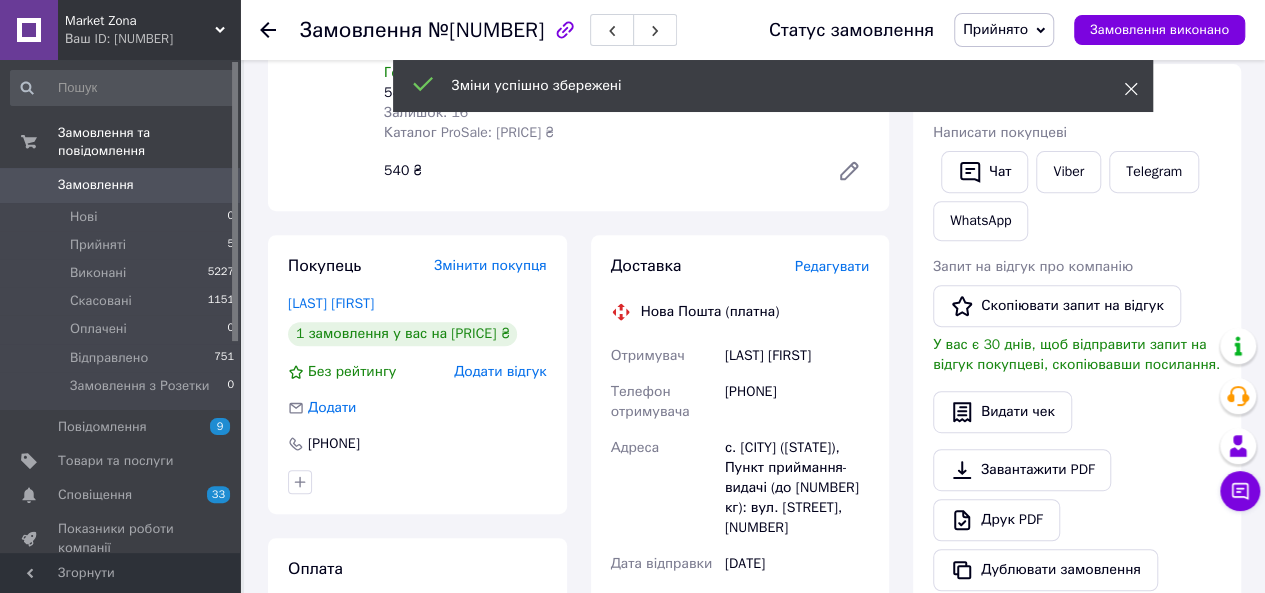 click 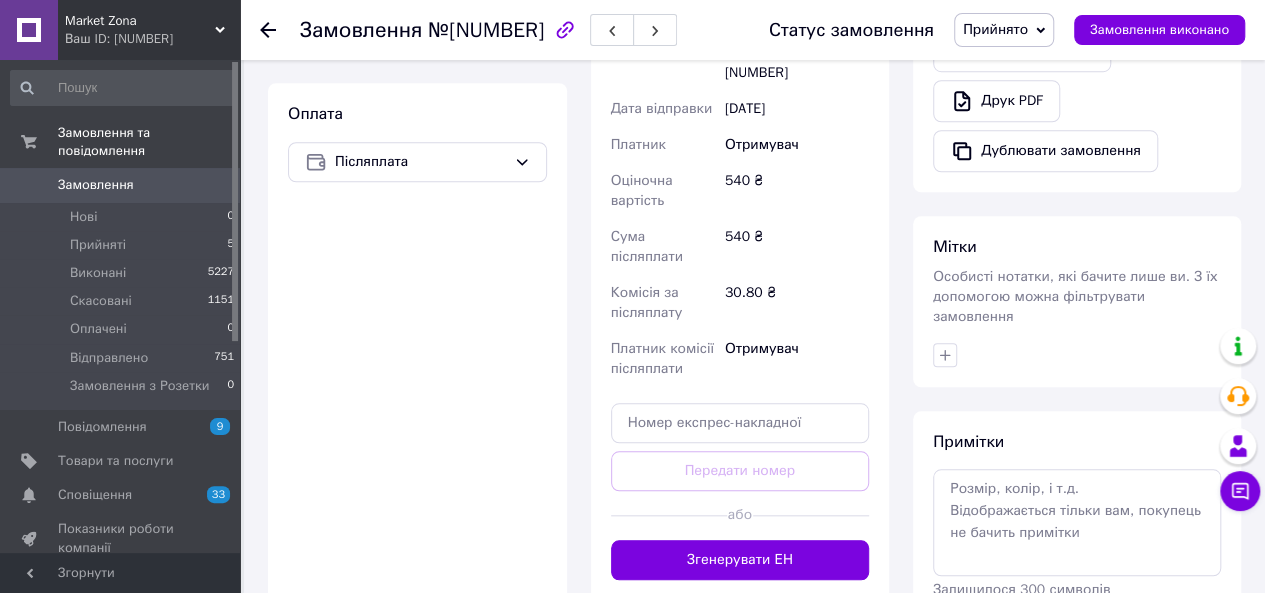 scroll, scrollTop: 900, scrollLeft: 0, axis: vertical 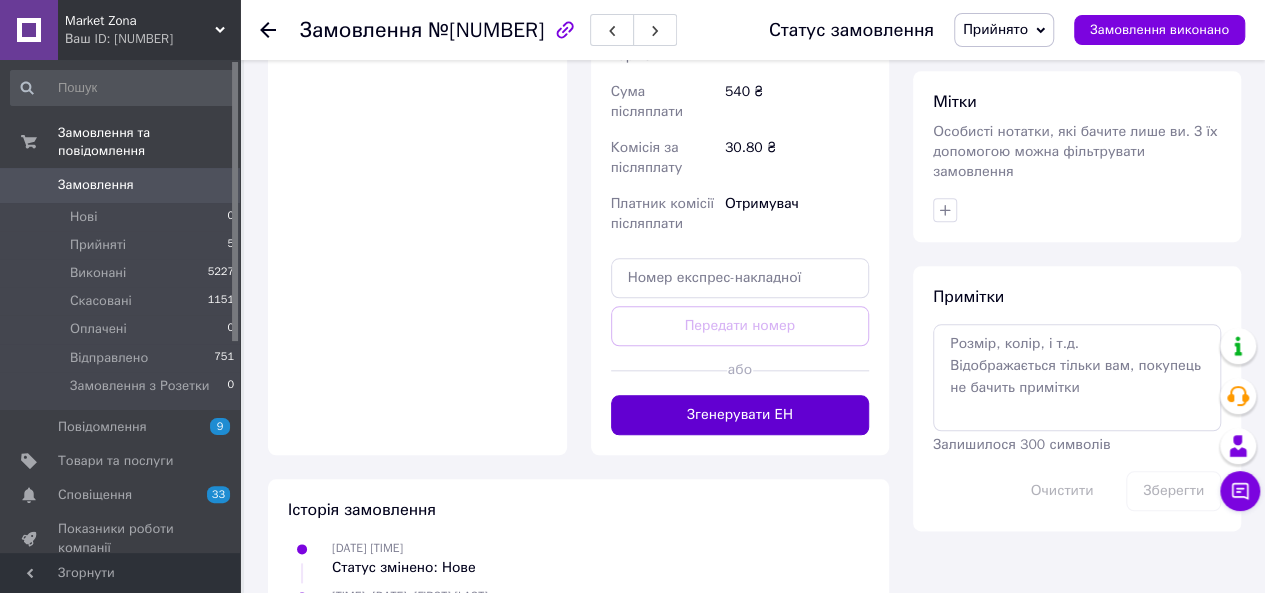 click on "Згенерувати ЕН" at bounding box center (740, 415) 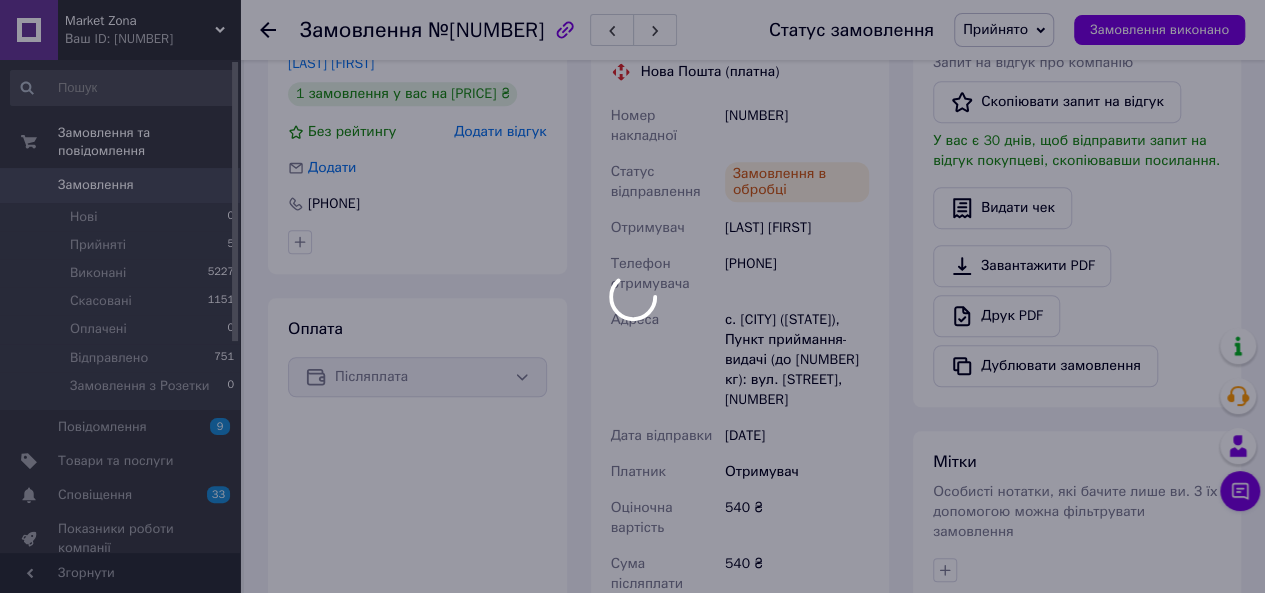 scroll, scrollTop: 400, scrollLeft: 0, axis: vertical 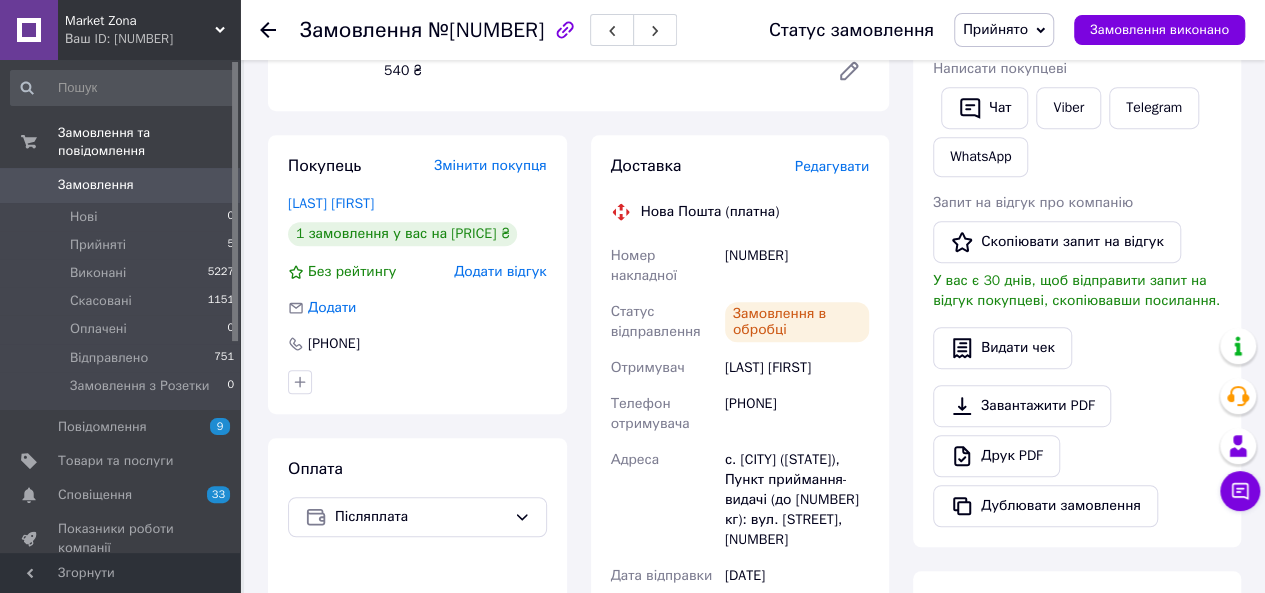 drag, startPoint x: 721, startPoint y: 262, endPoint x: 853, endPoint y: 283, distance: 133.66002 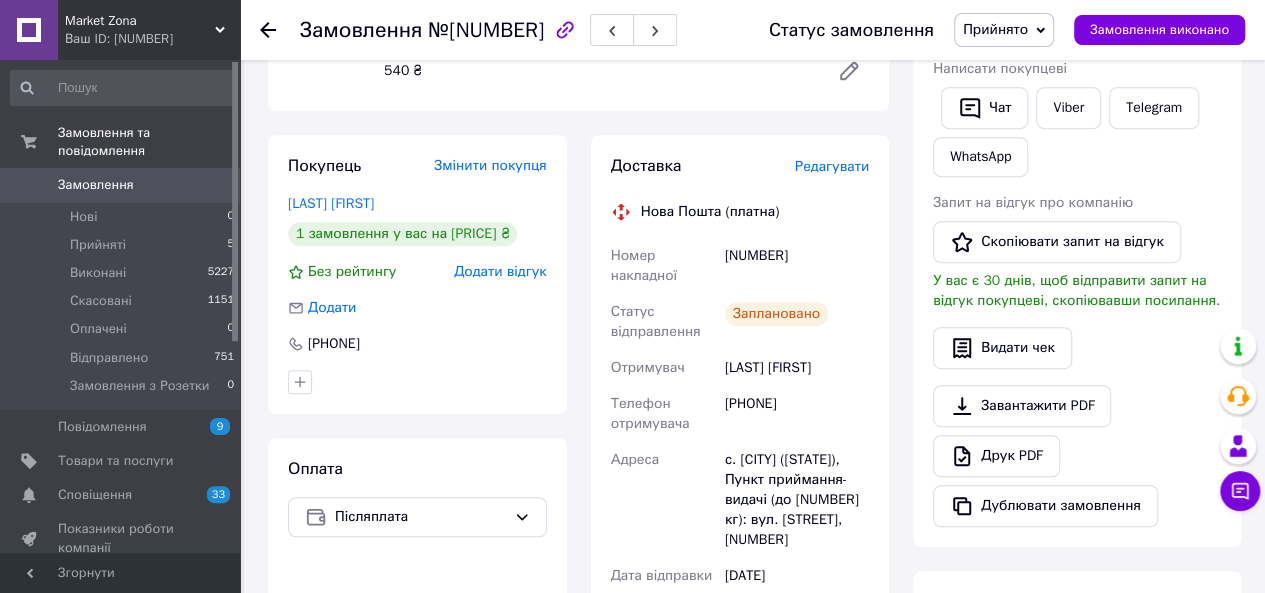 copy on "[NUMBER]" 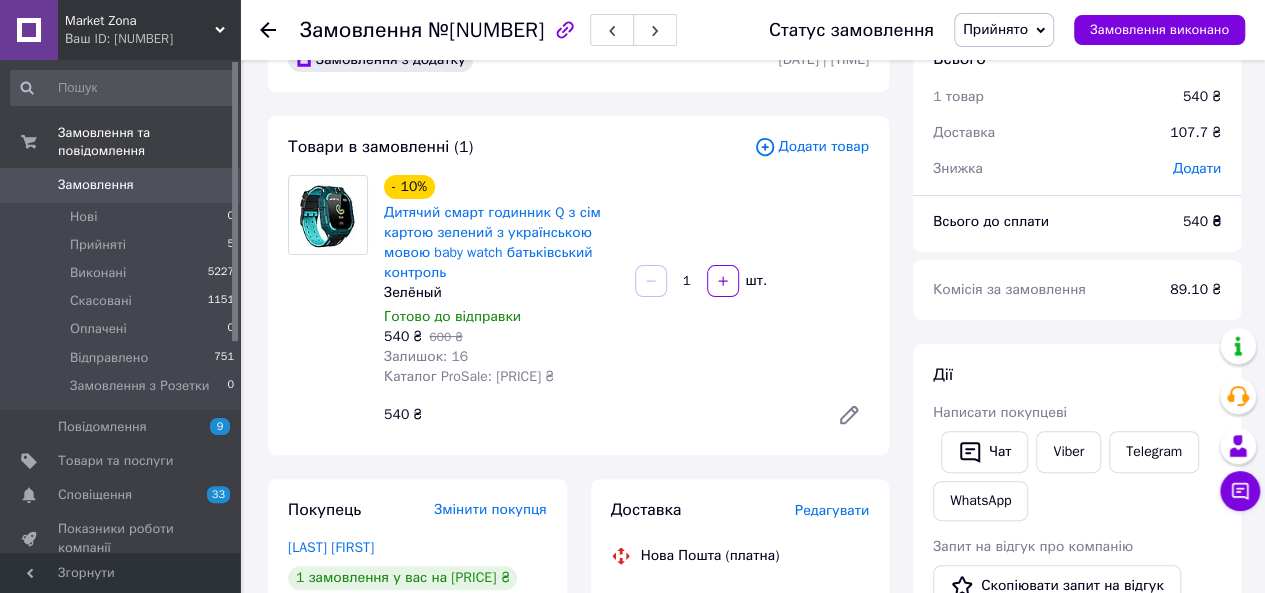scroll, scrollTop: 0, scrollLeft: 0, axis: both 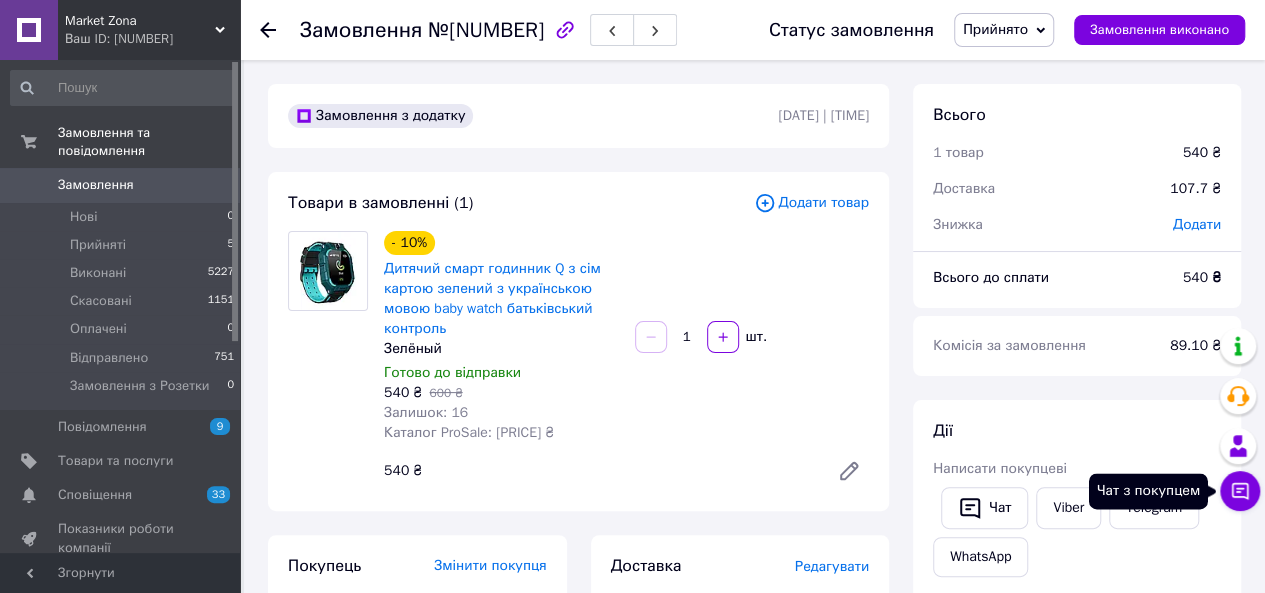 click 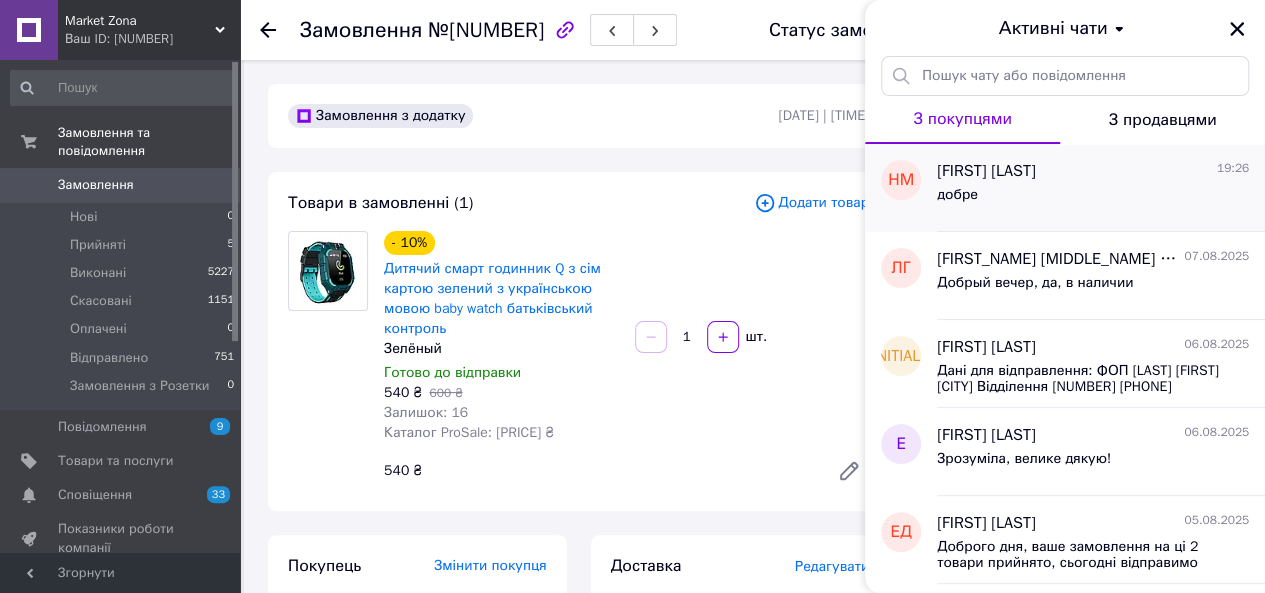 click on "добре" at bounding box center [1093, 199] 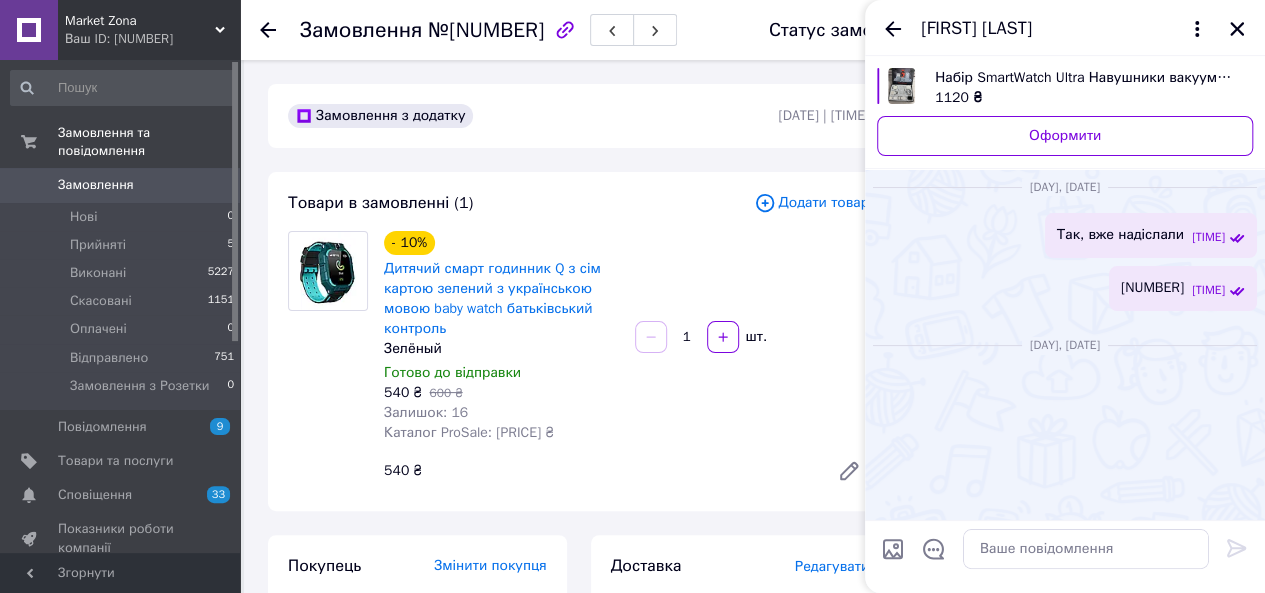 scroll, scrollTop: 2467, scrollLeft: 0, axis: vertical 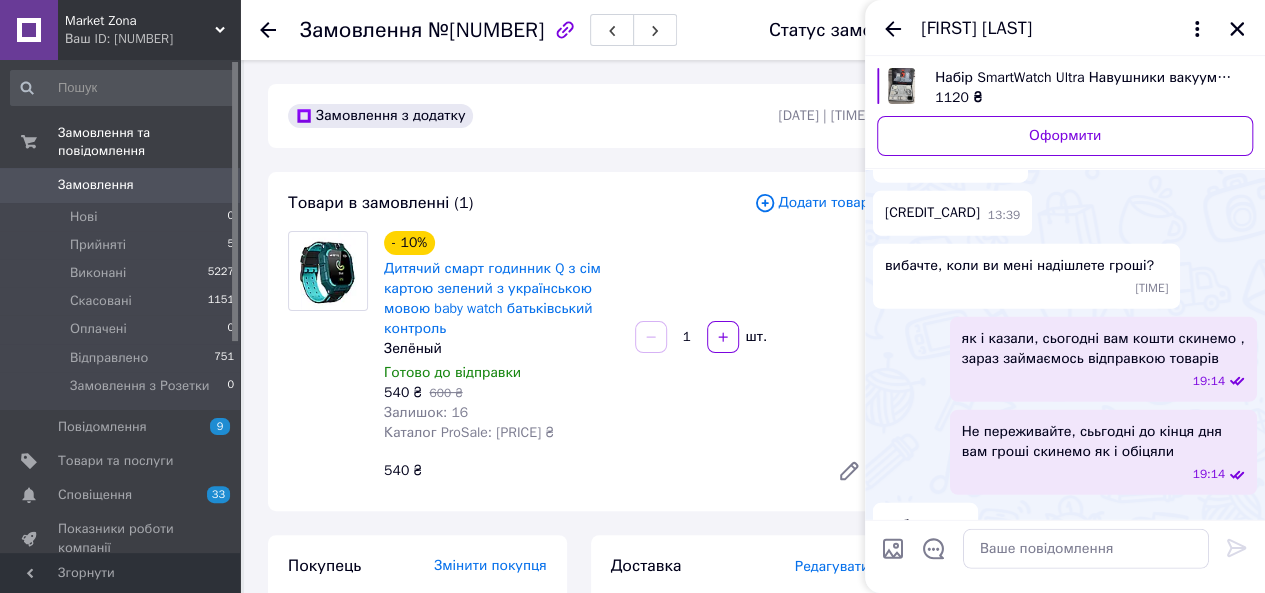 click on "1120 ₴" at bounding box center (1086, 98) 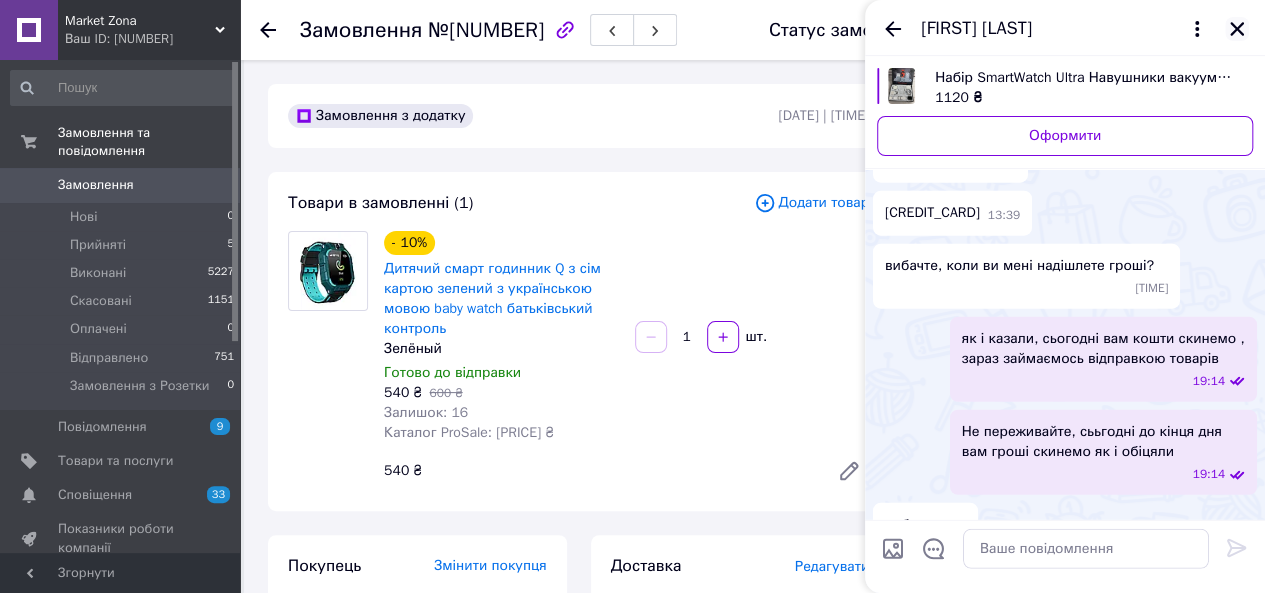 click 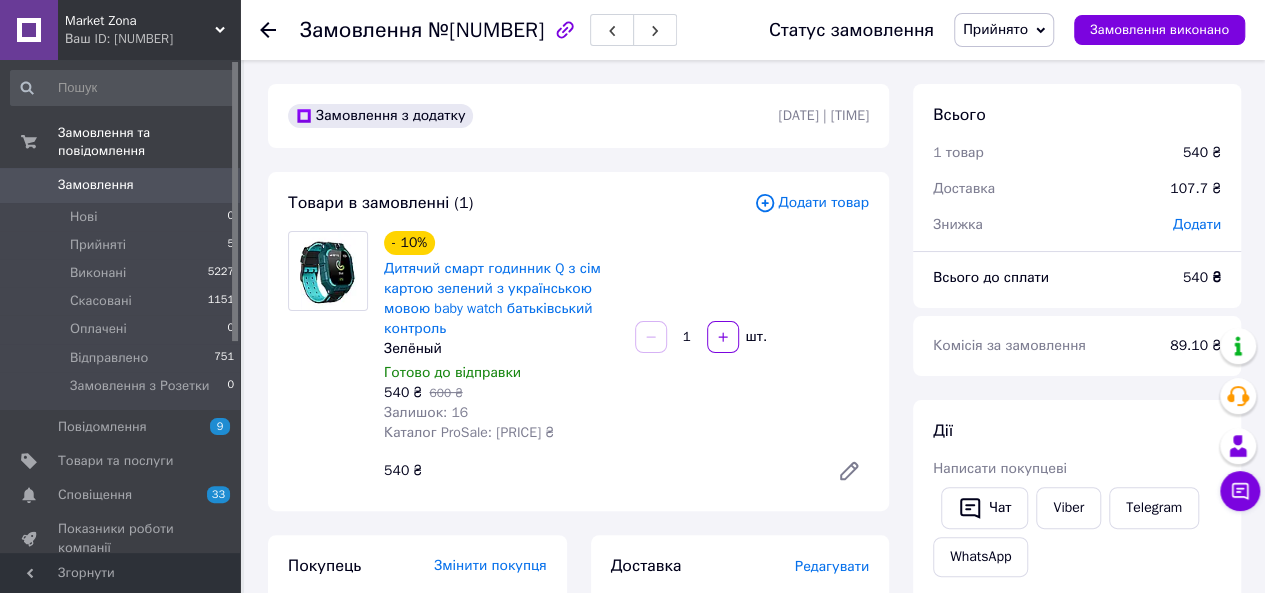 click 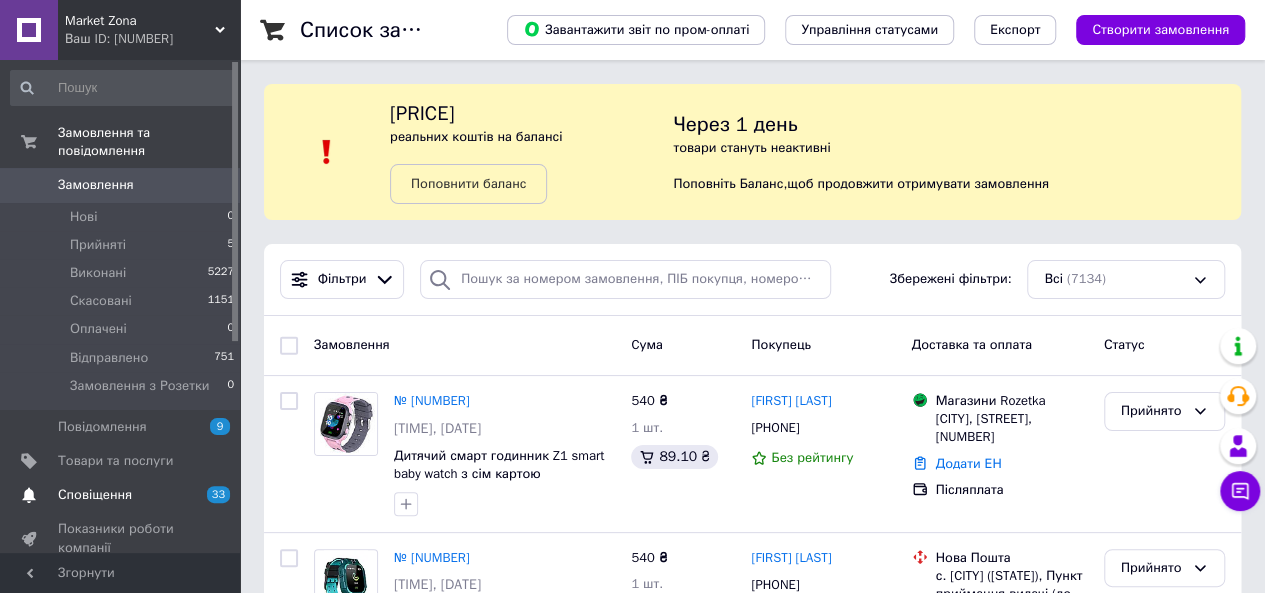 click on "Сповіщення 33 0" at bounding box center (123, 495) 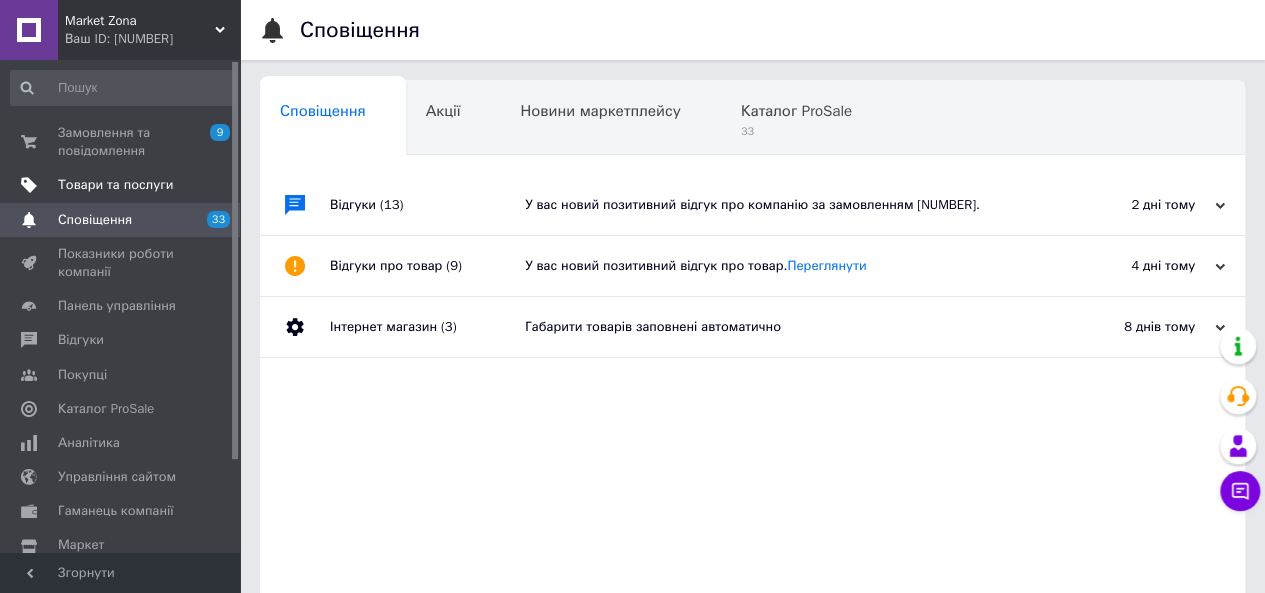 scroll, scrollTop: 0, scrollLeft: 6, axis: horizontal 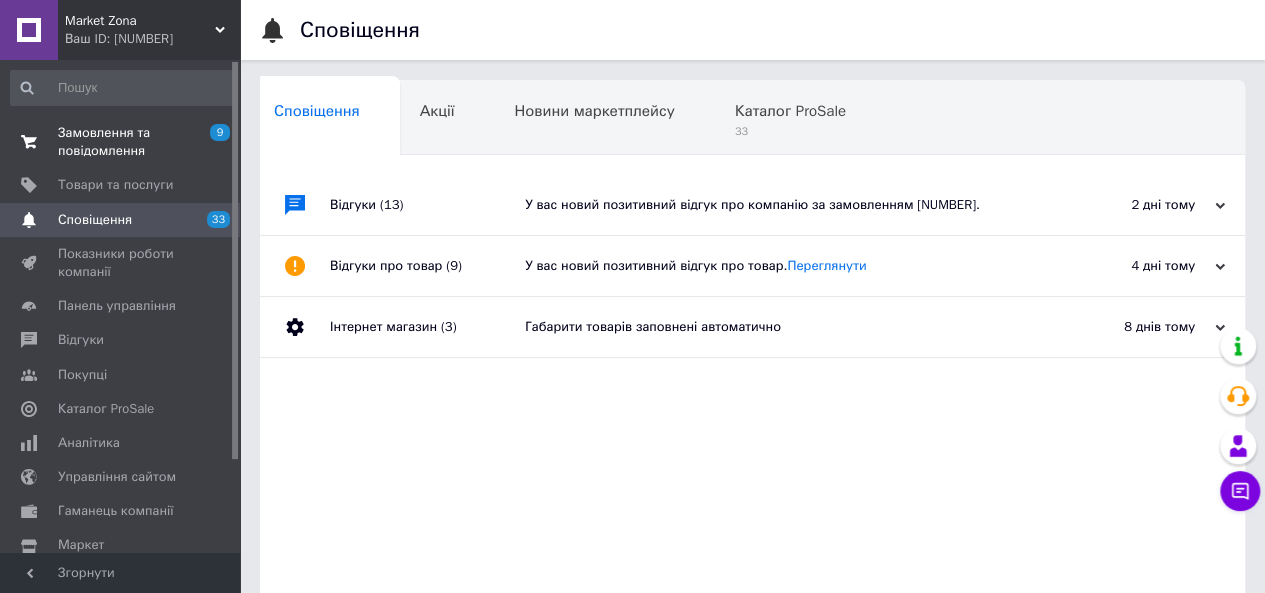 click on "Замовлення та повідомлення" at bounding box center (121, 142) 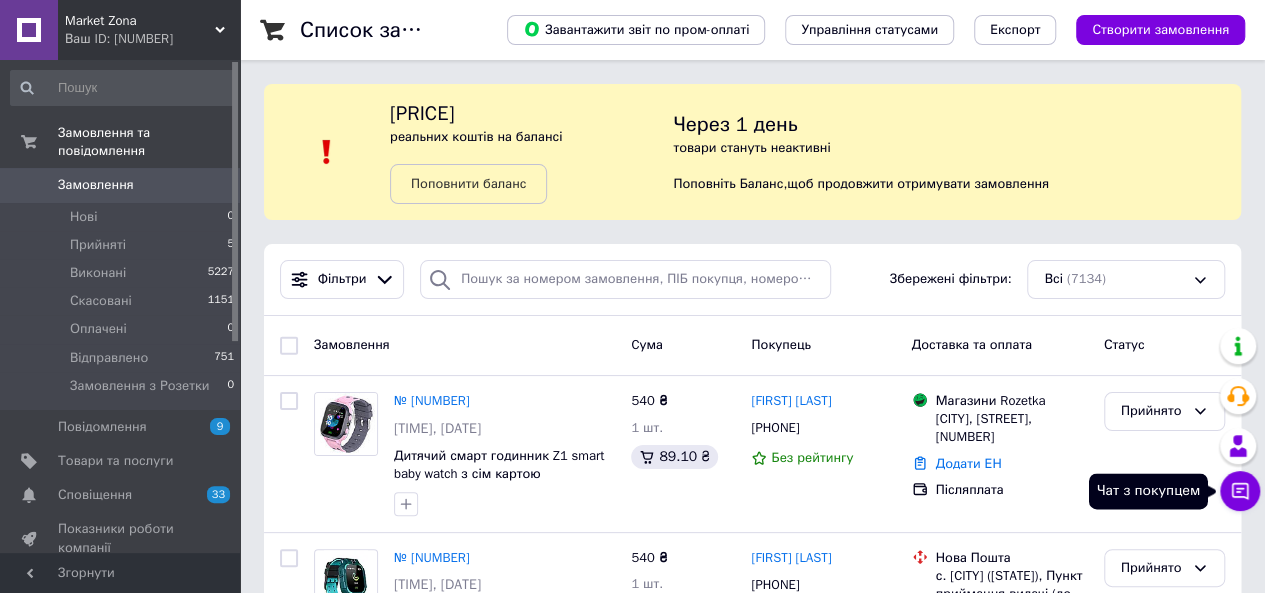 click 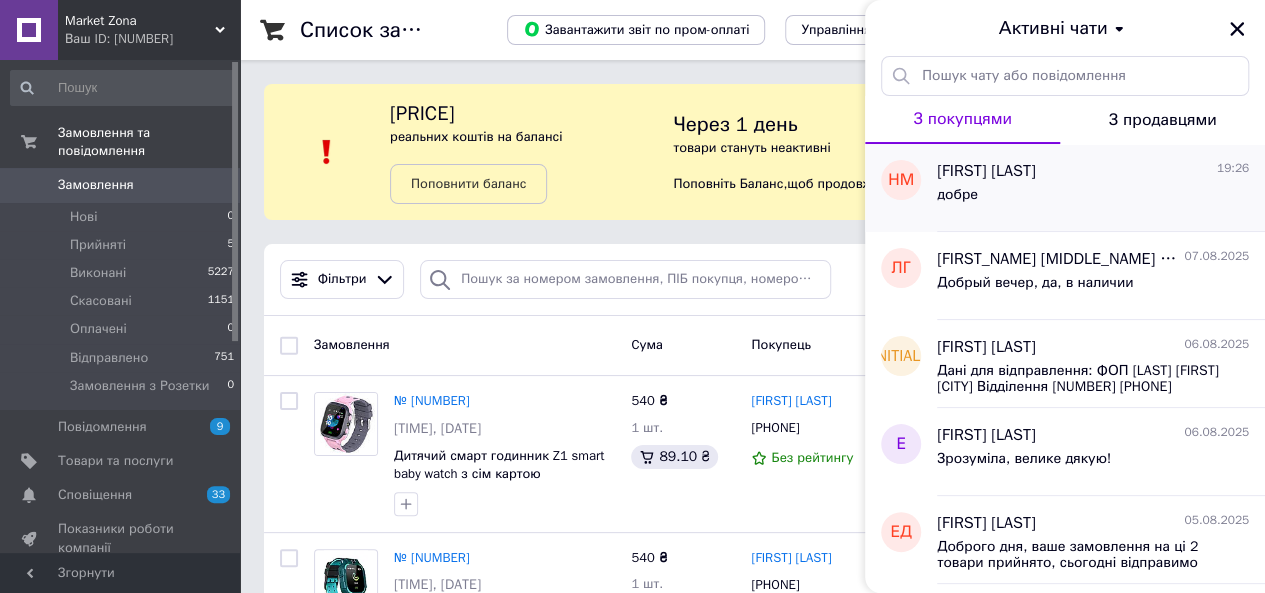 click on "добре" at bounding box center (1093, 199) 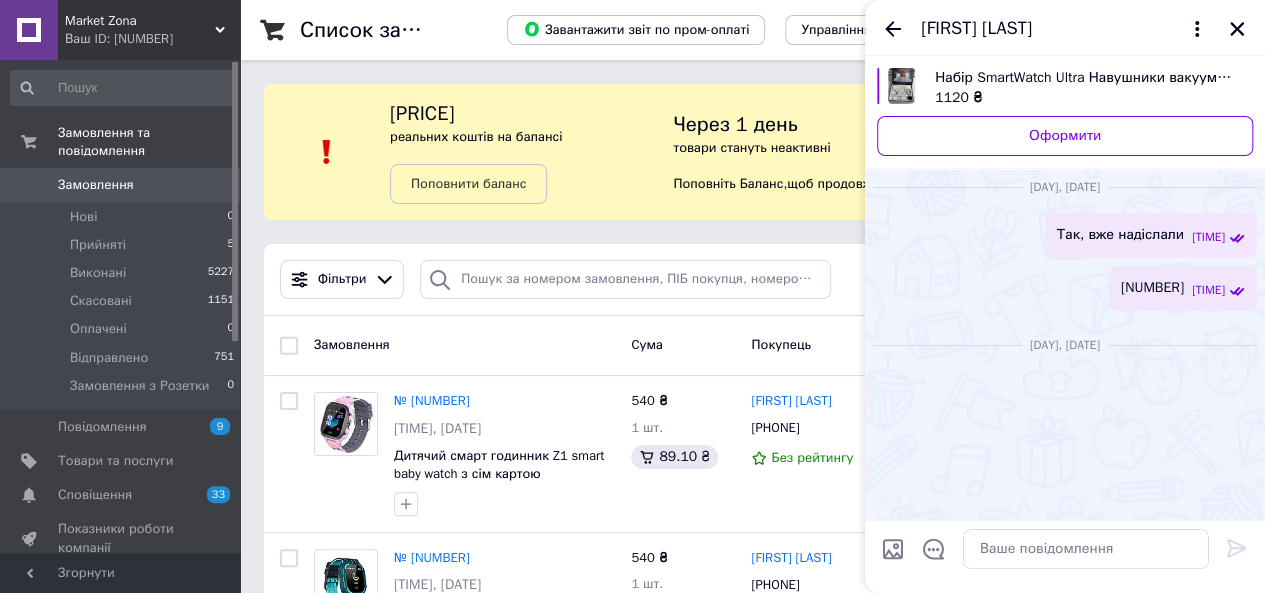 scroll, scrollTop: 2467, scrollLeft: 0, axis: vertical 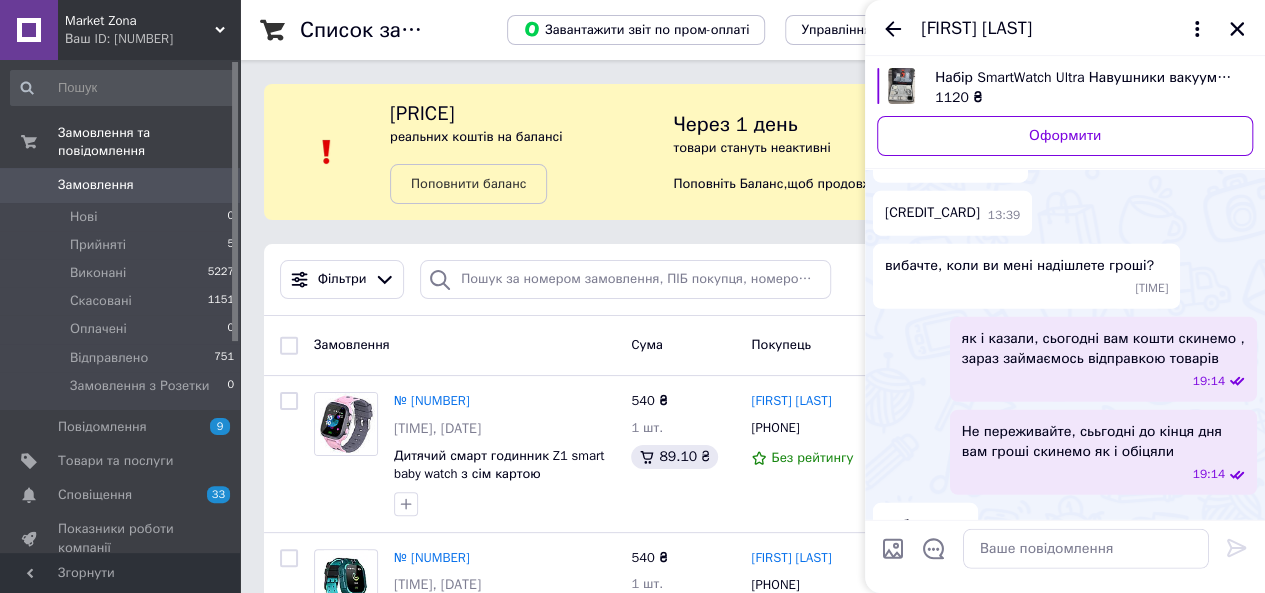click at bounding box center (893, 549) 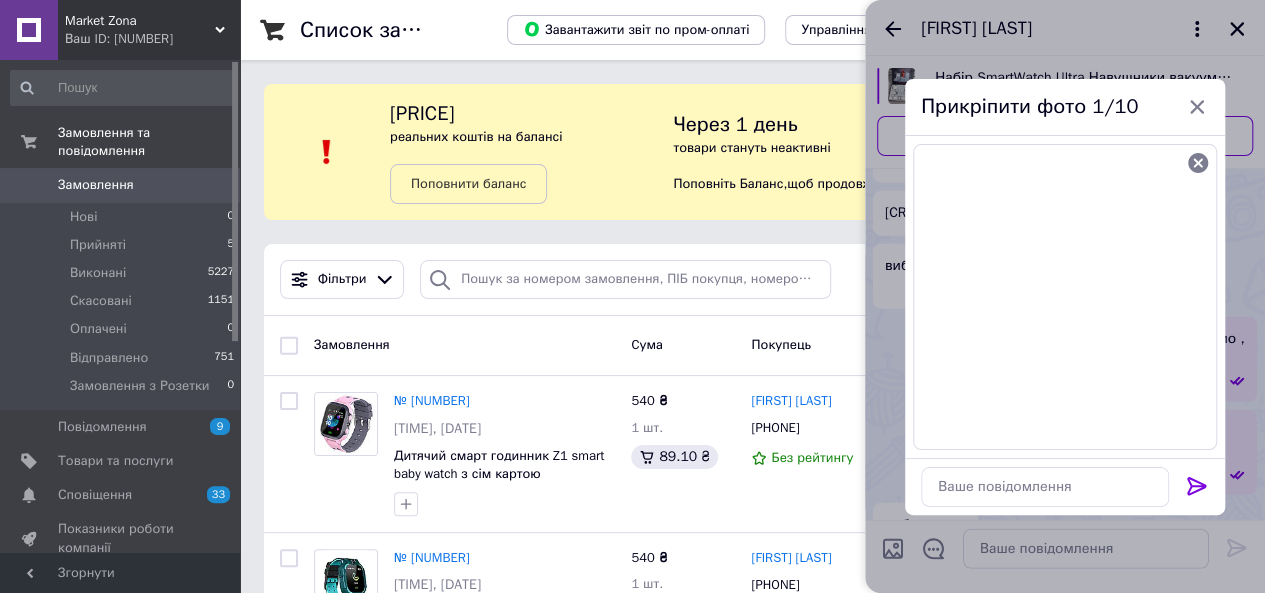 click 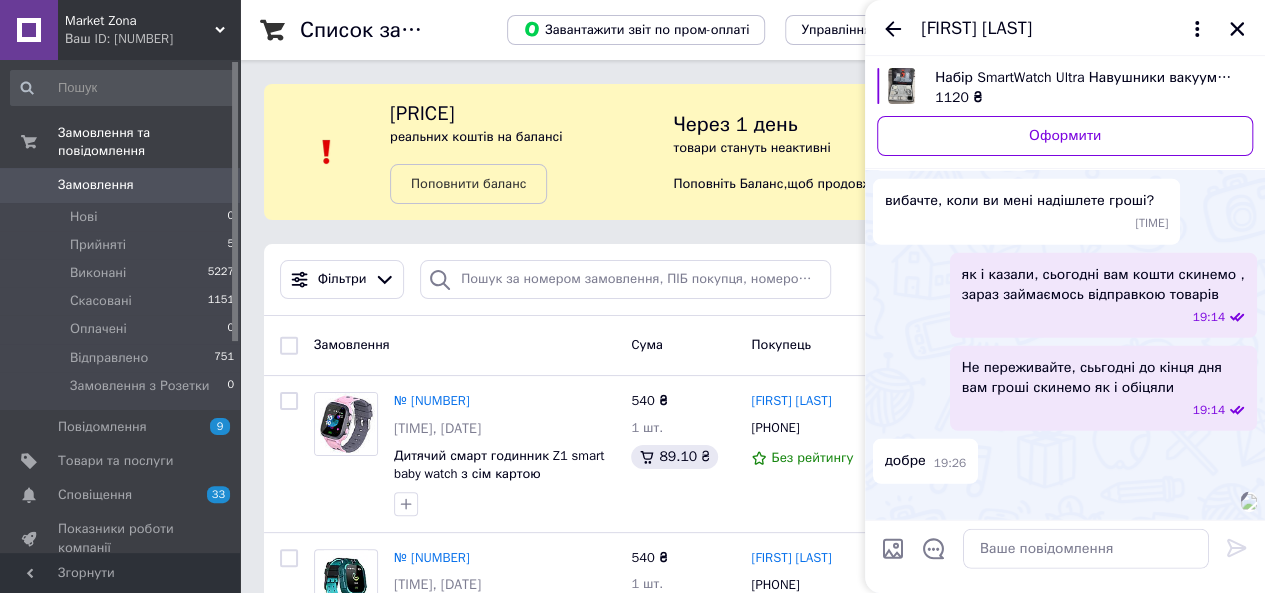 scroll, scrollTop: 2724, scrollLeft: 0, axis: vertical 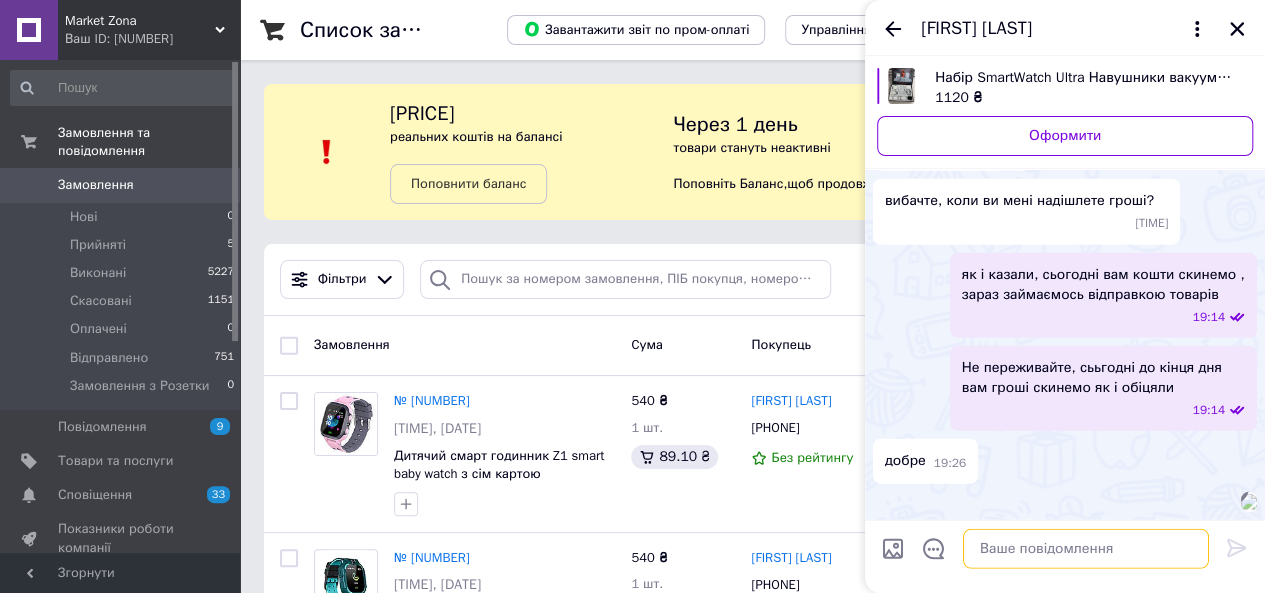 click at bounding box center (1086, 549) 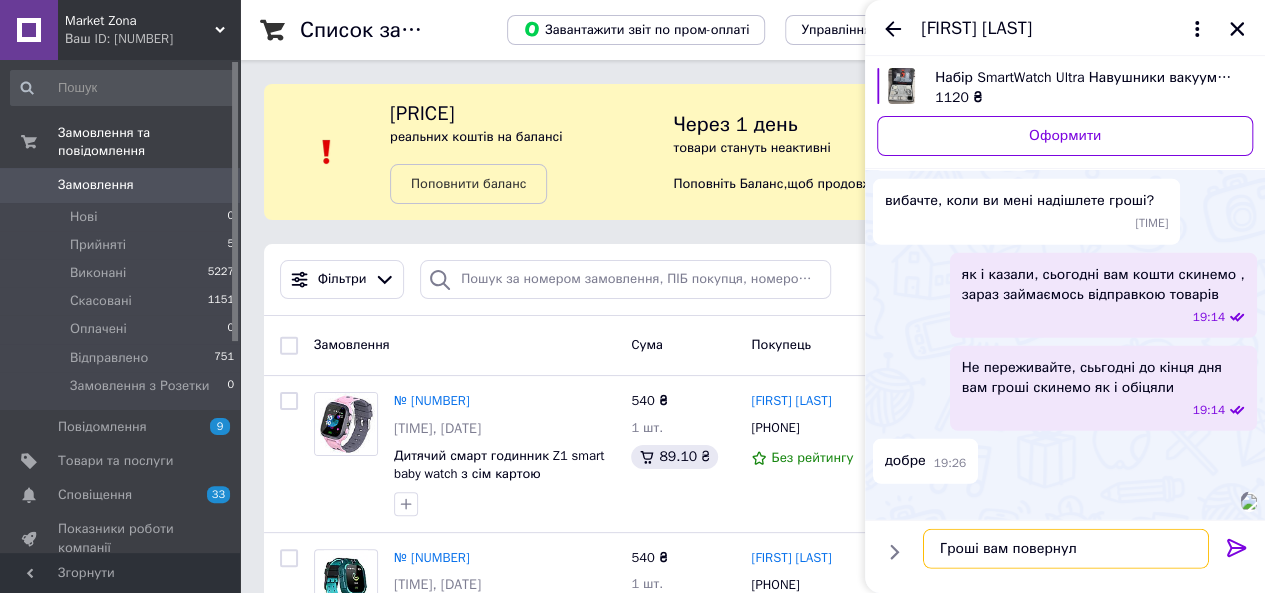 type on "Гроші вам повернули" 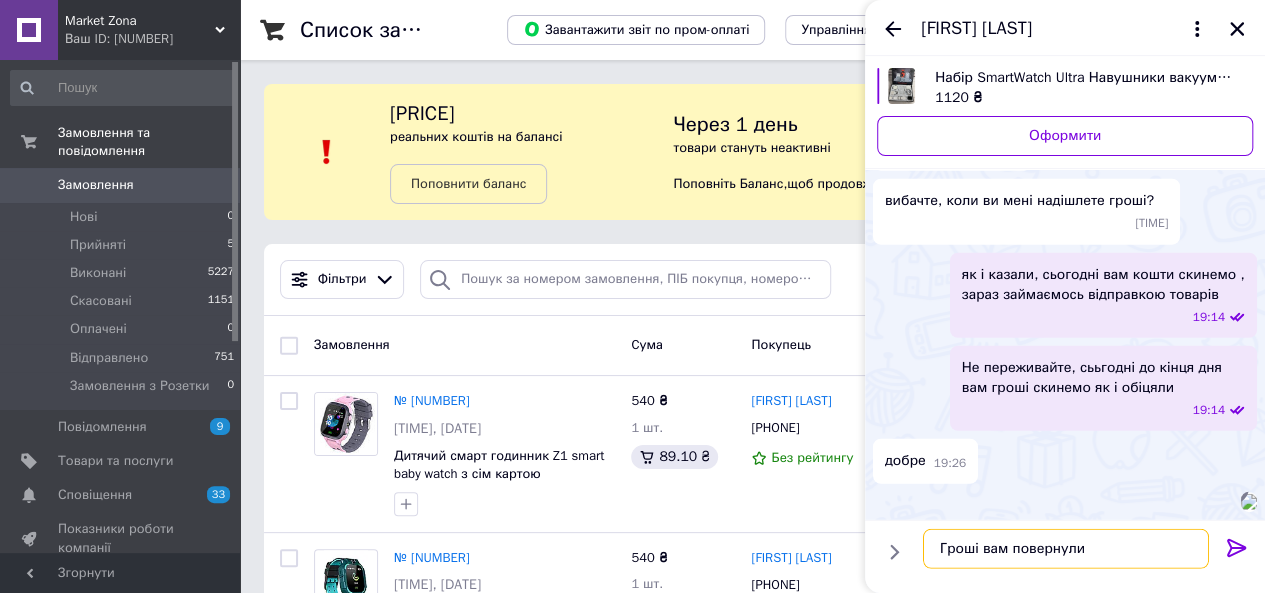 type 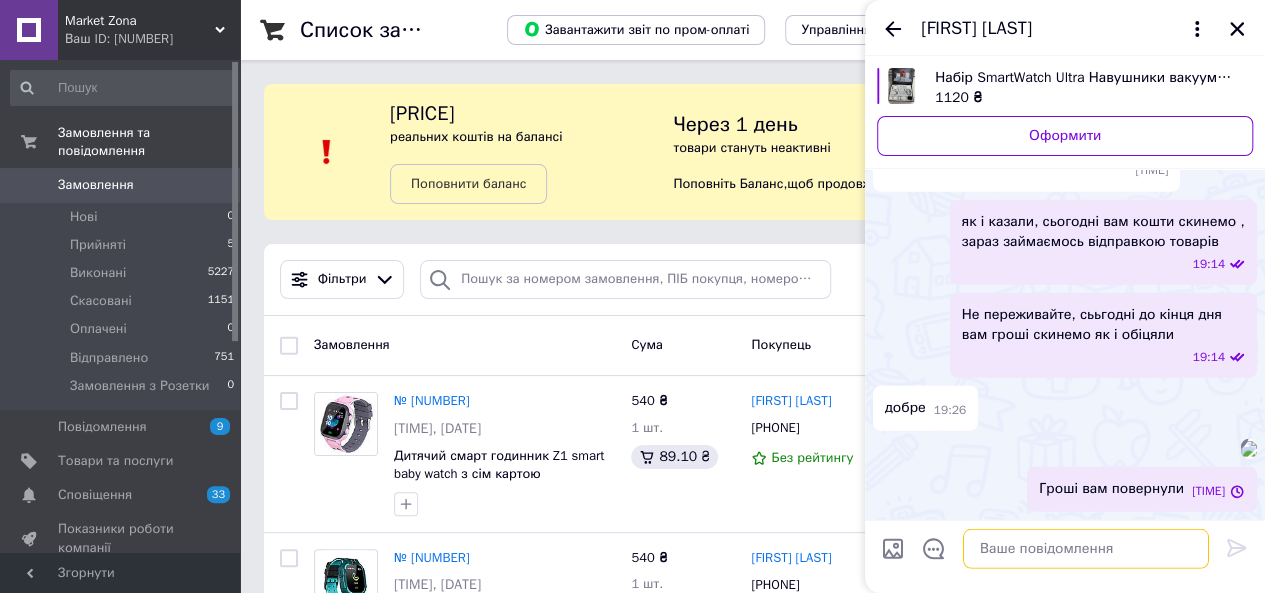 scroll, scrollTop: 2776, scrollLeft: 0, axis: vertical 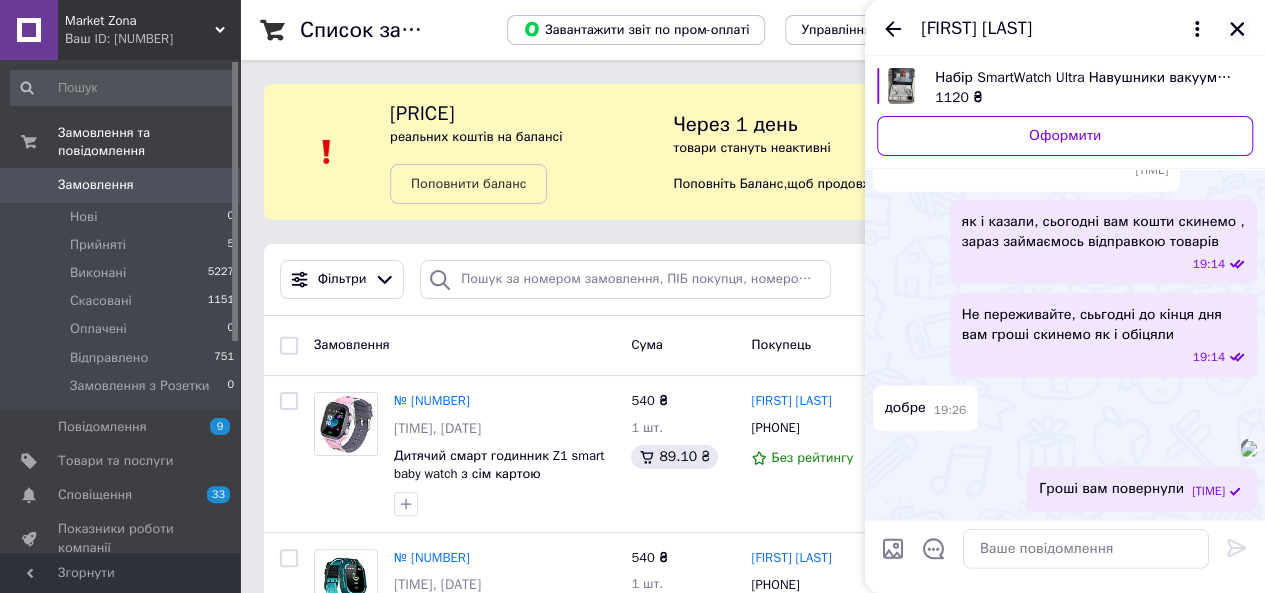 click at bounding box center [1237, 29] 